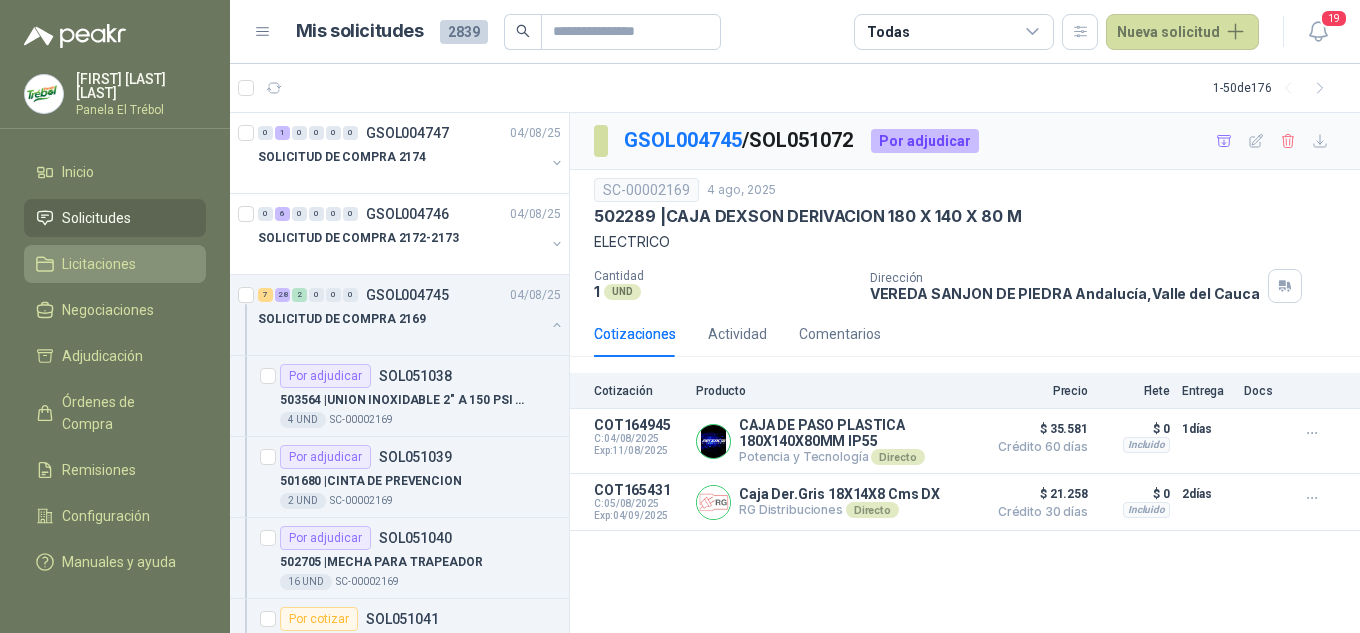 scroll, scrollTop: 0, scrollLeft: 0, axis: both 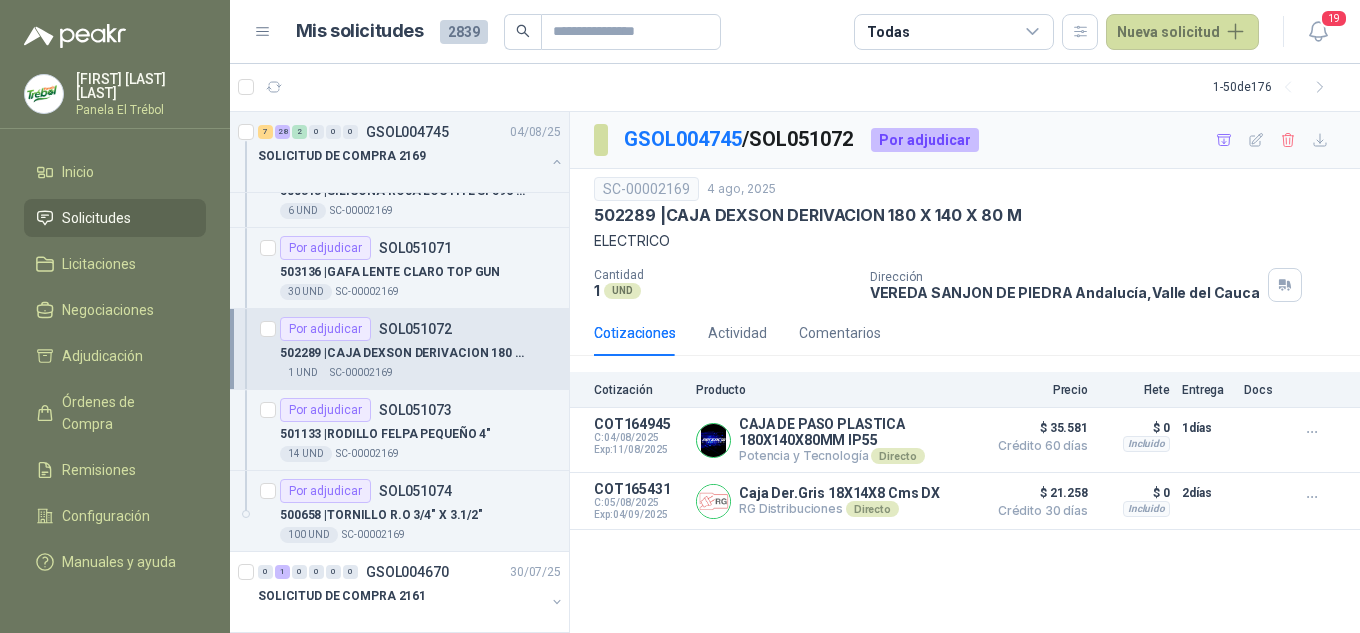 click on "Solicitudes" at bounding box center (96, 218) 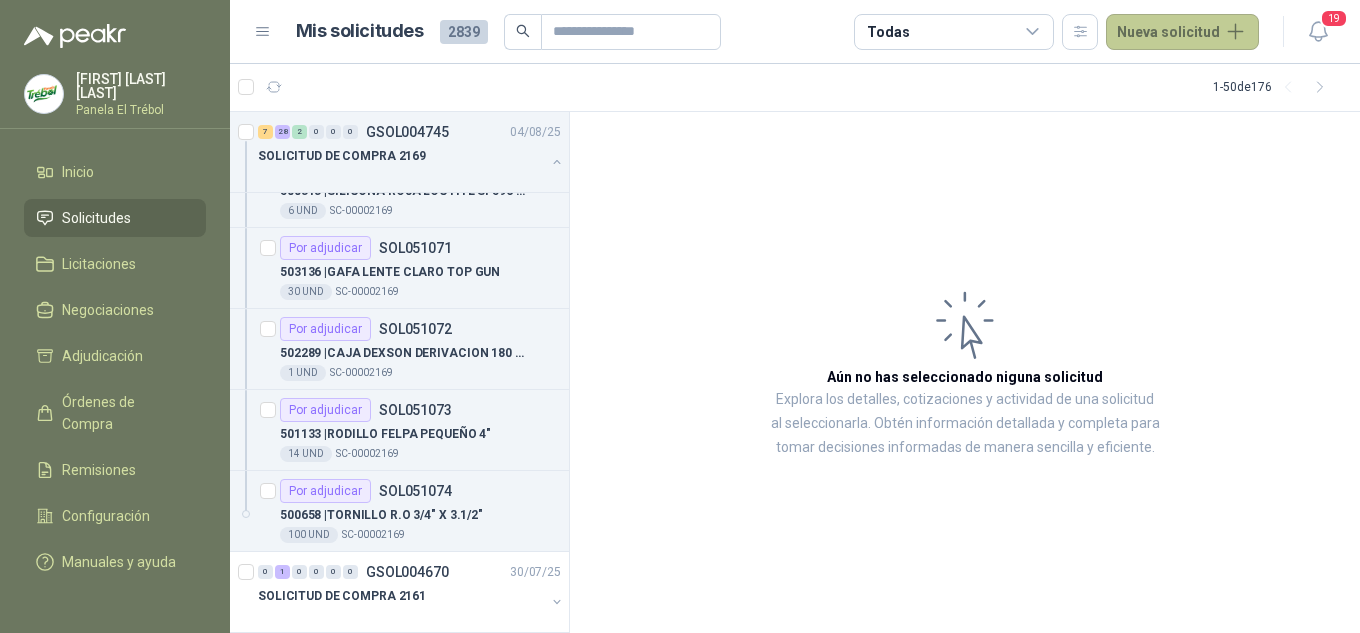 click on "Nueva solicitud" at bounding box center (1182, 32) 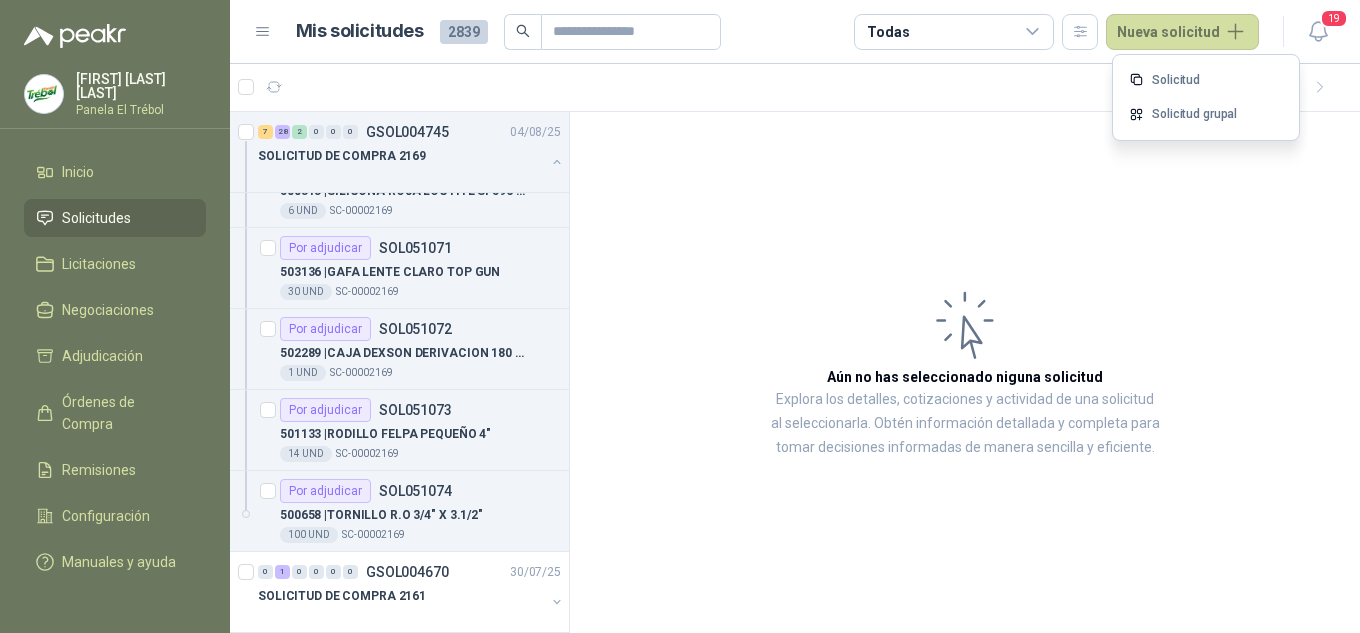 click on "Solicitud grupal" at bounding box center [1206, 114] 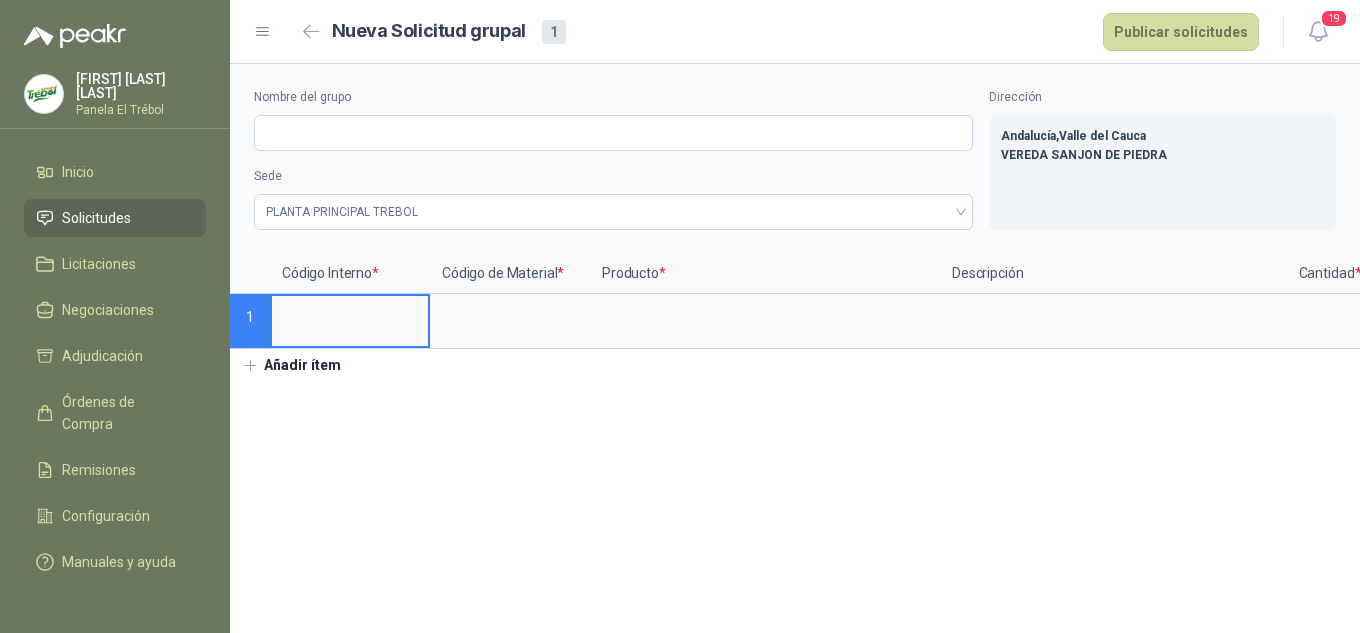 type 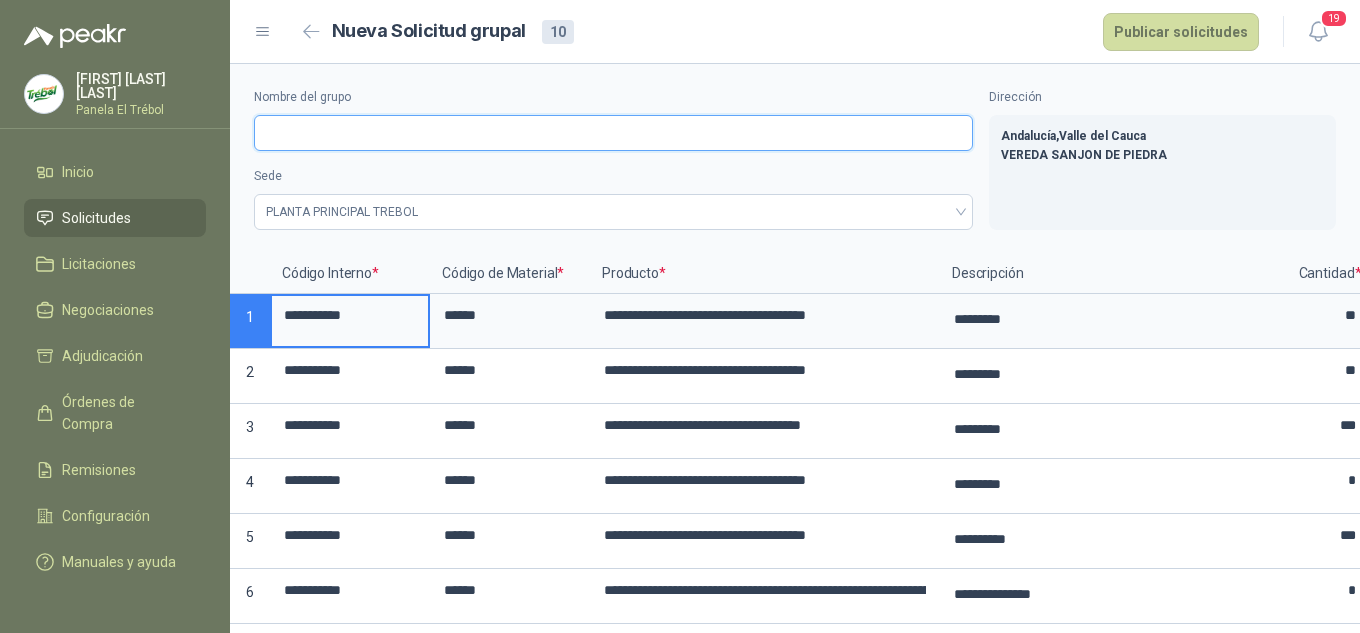 click on "Nombre del grupo" at bounding box center (613, 133) 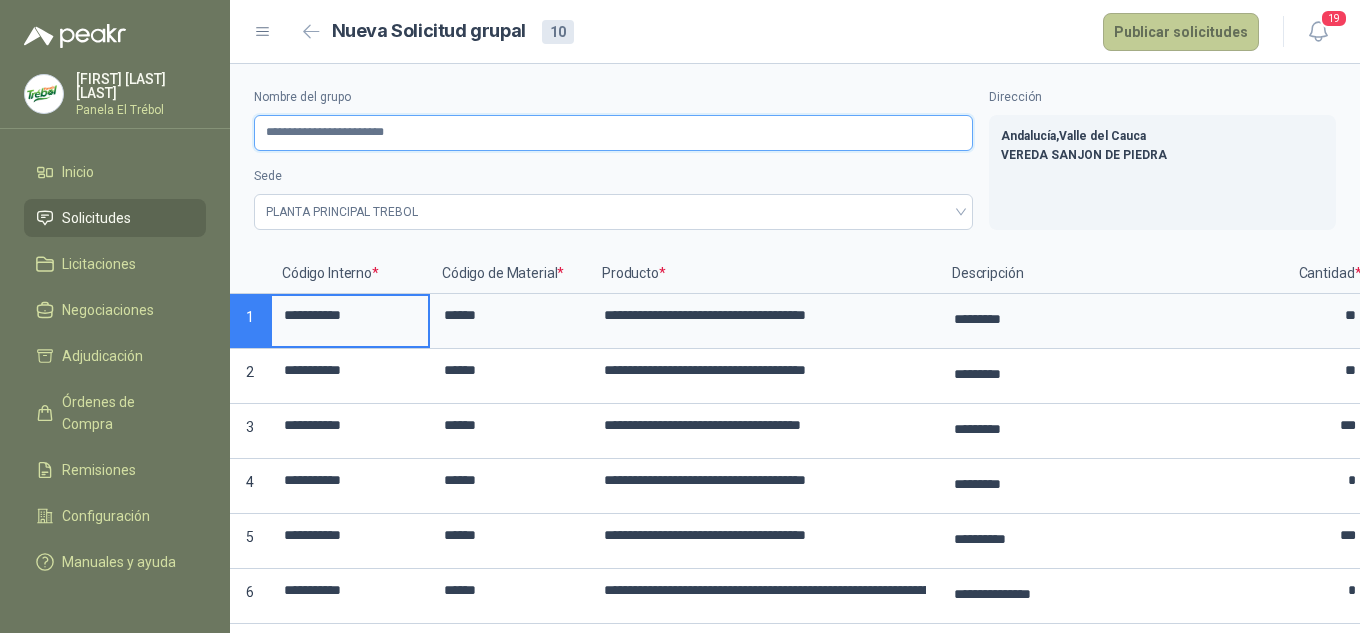 type on "**********" 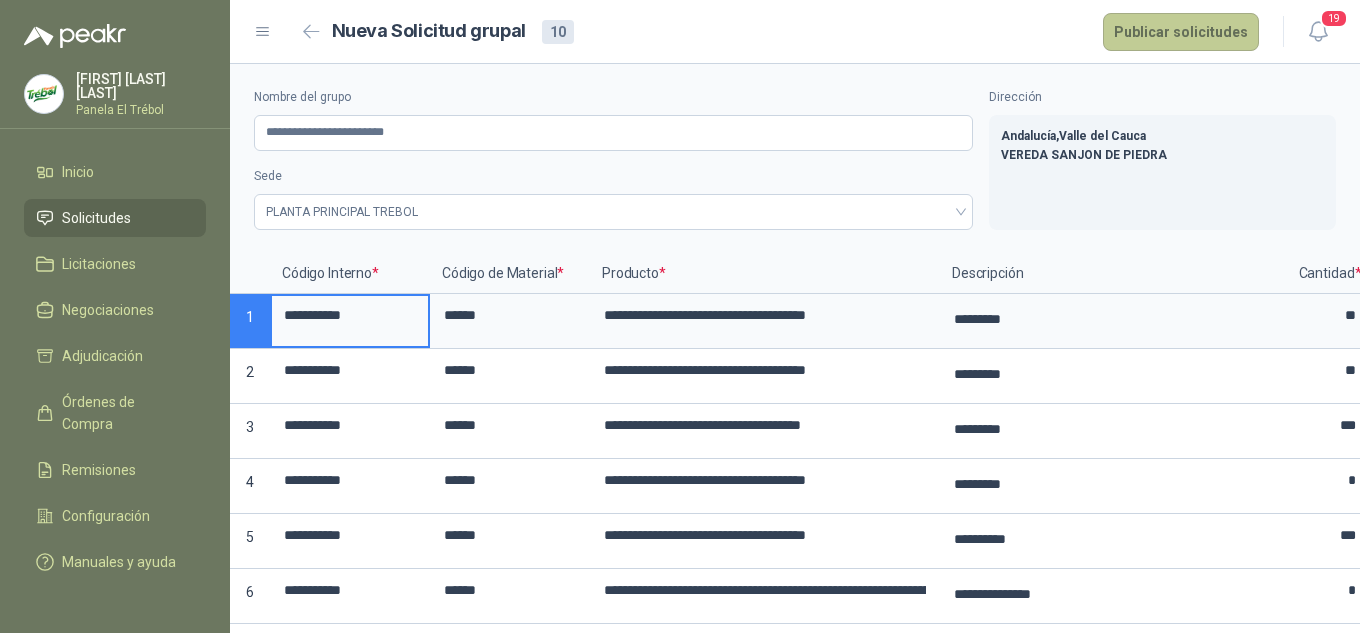 click on "Publicar solicitudes" at bounding box center [1181, 32] 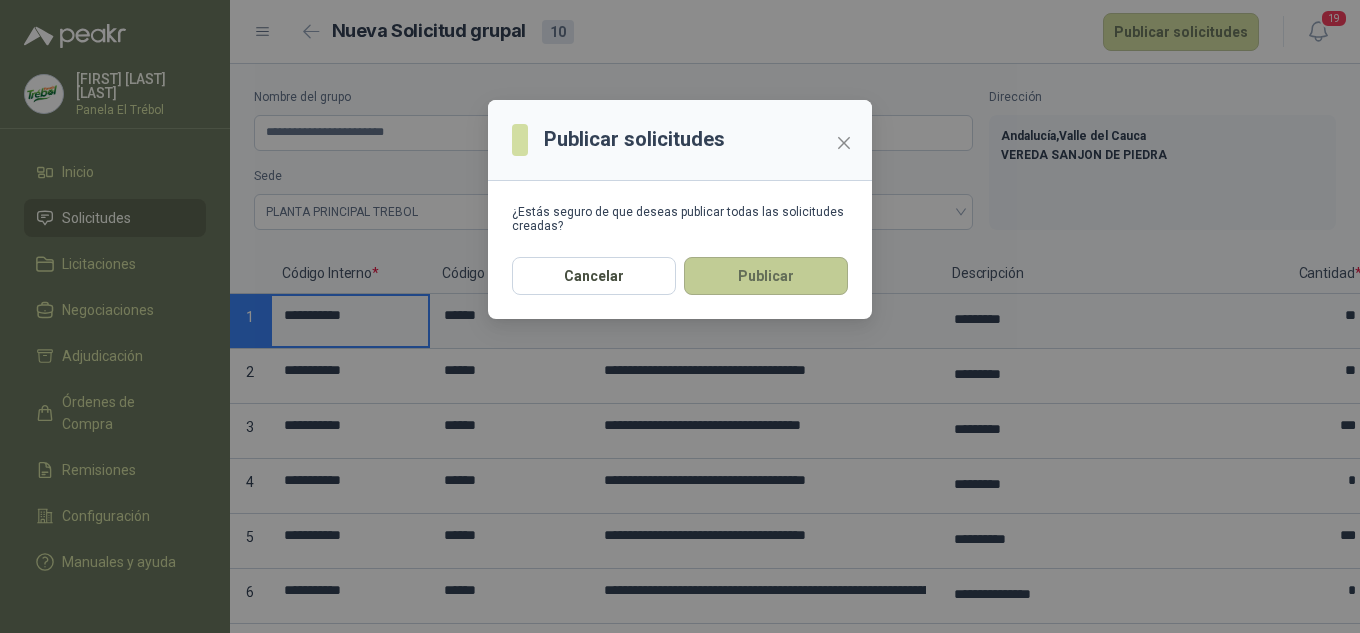 click on "Publicar" at bounding box center (766, 276) 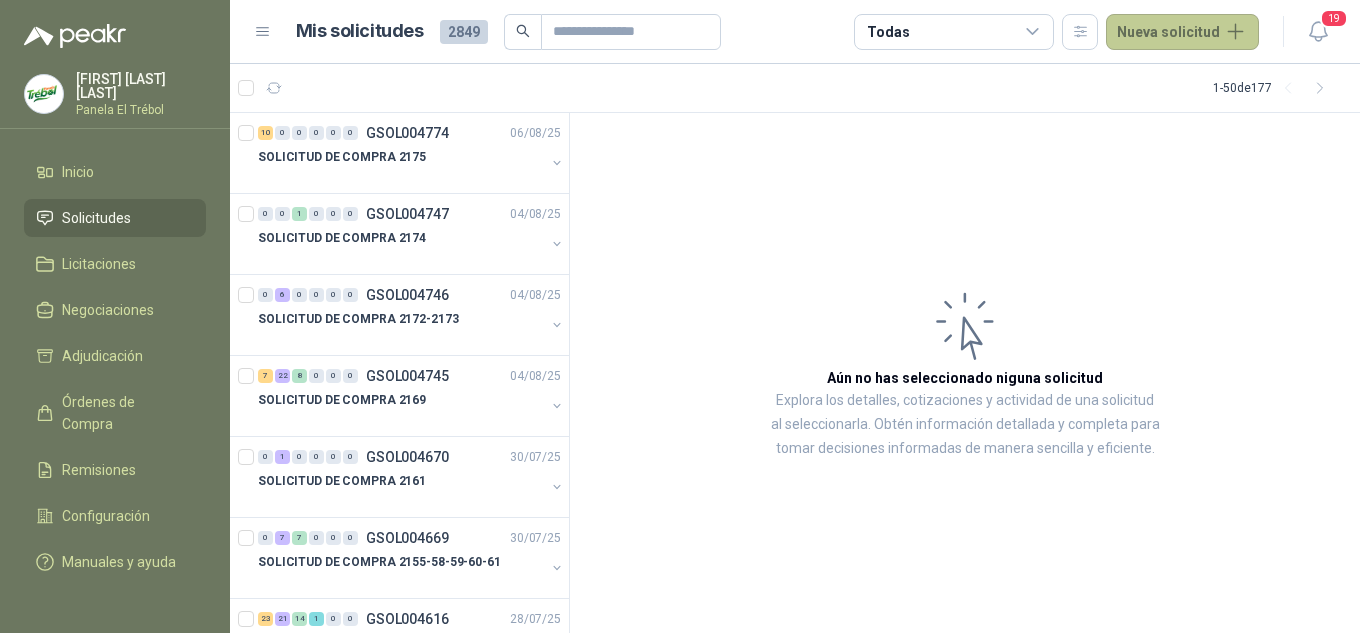 click on "Nueva solicitud" at bounding box center (1182, 32) 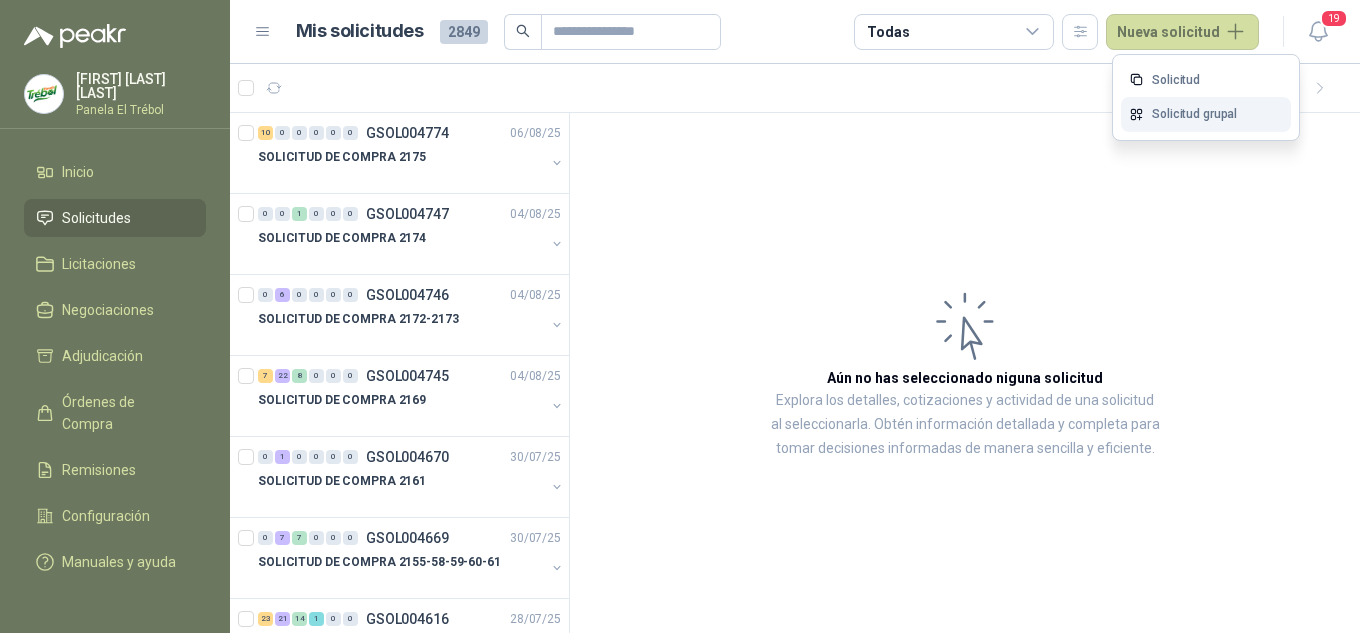 click on "Solicitud grupal" at bounding box center (1206, 114) 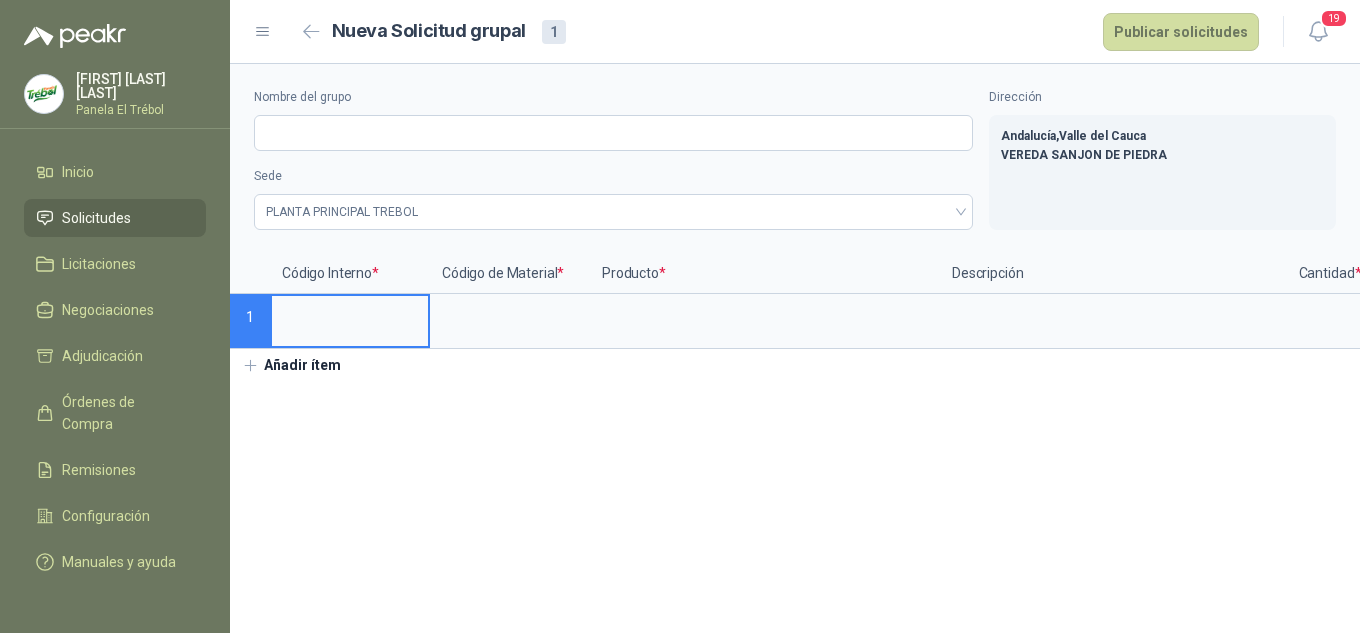 type 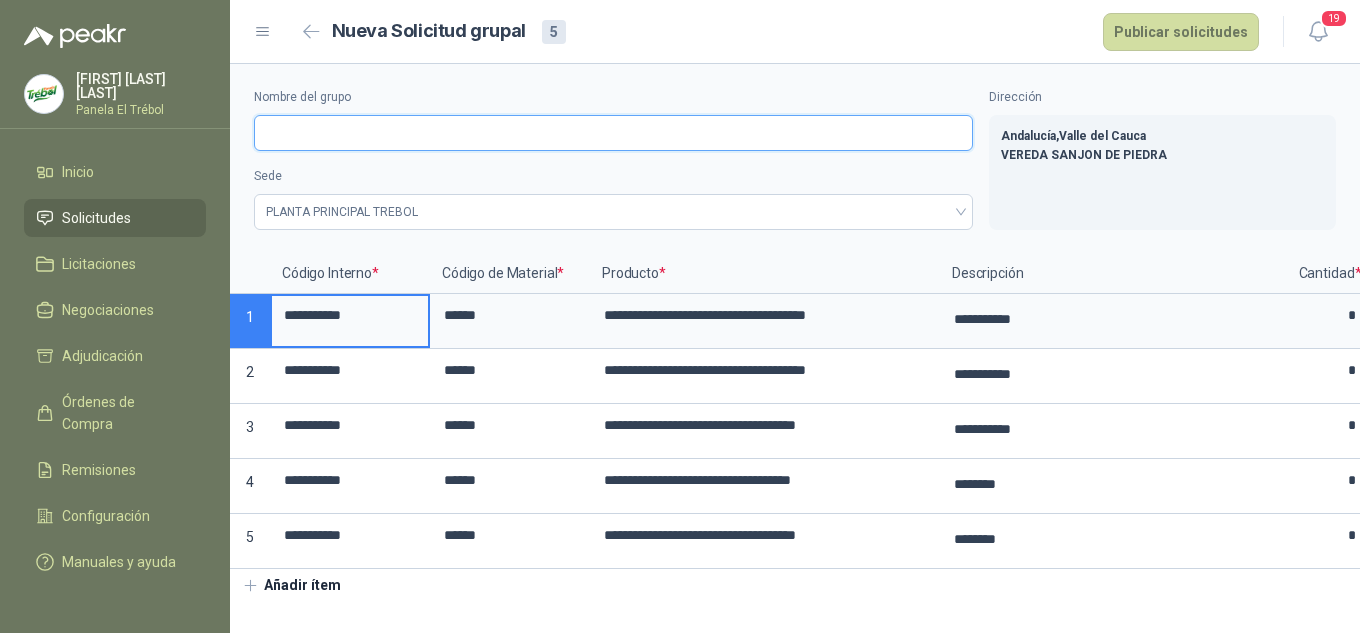 click on "Nombre del grupo" at bounding box center (613, 133) 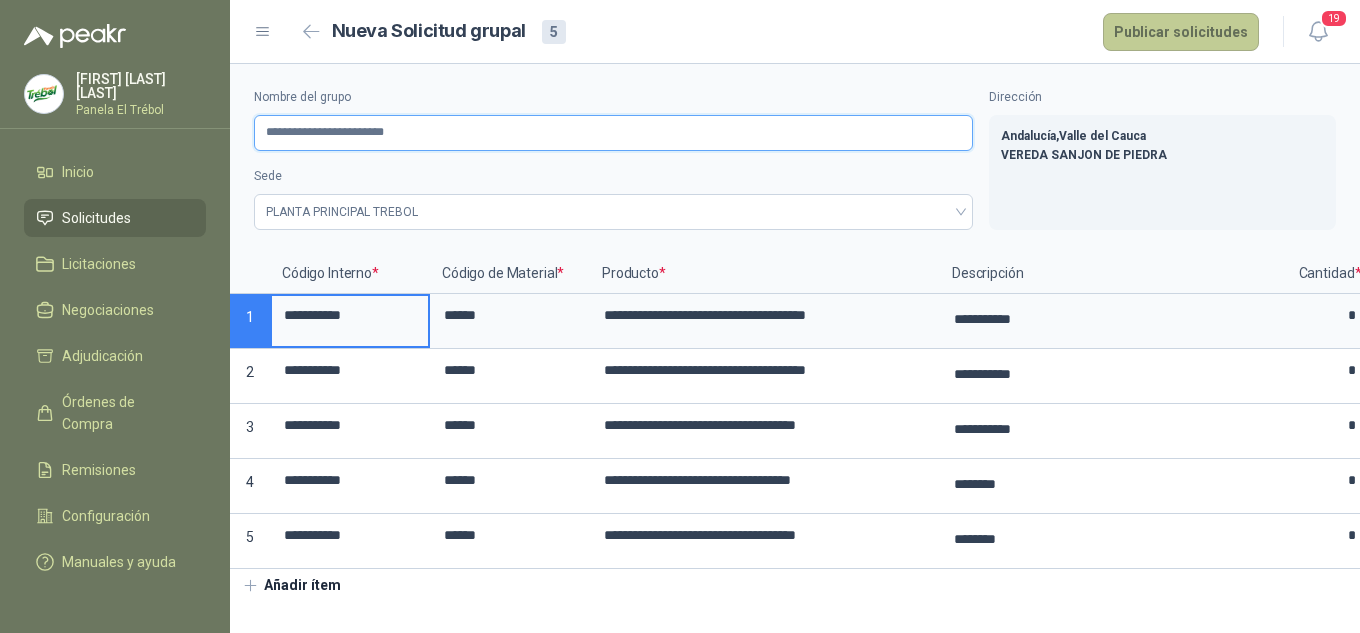 type on "**********" 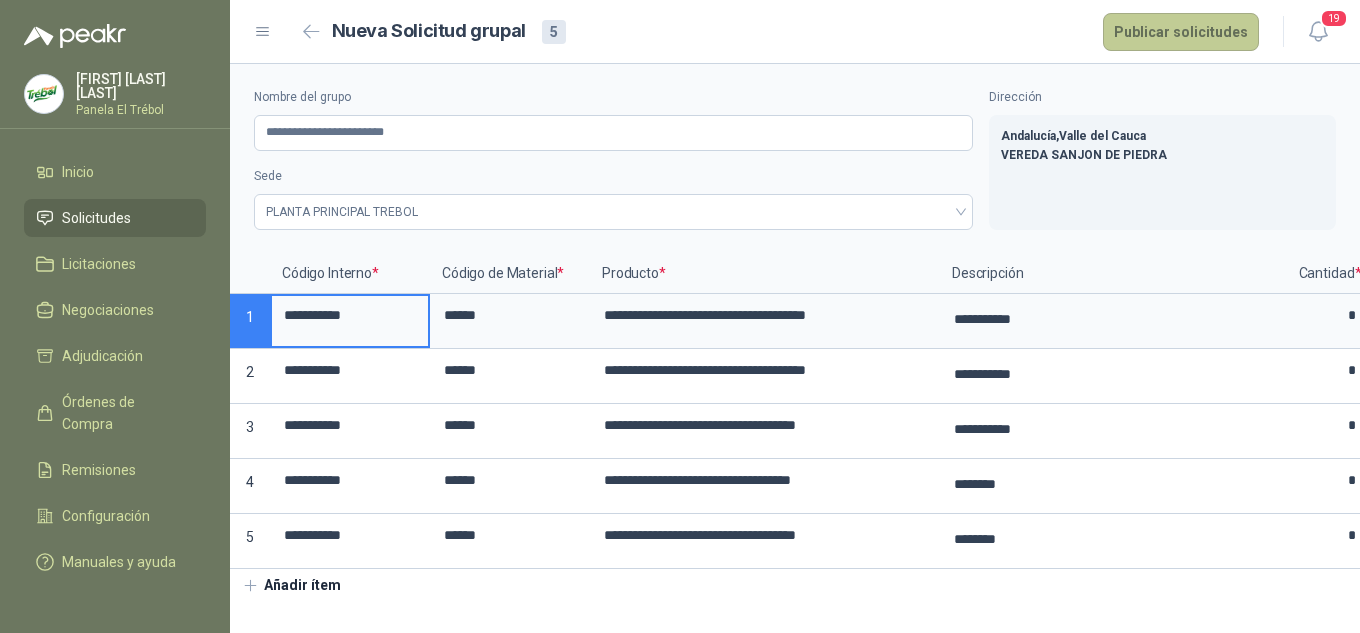 click on "Publicar solicitudes" at bounding box center [1181, 32] 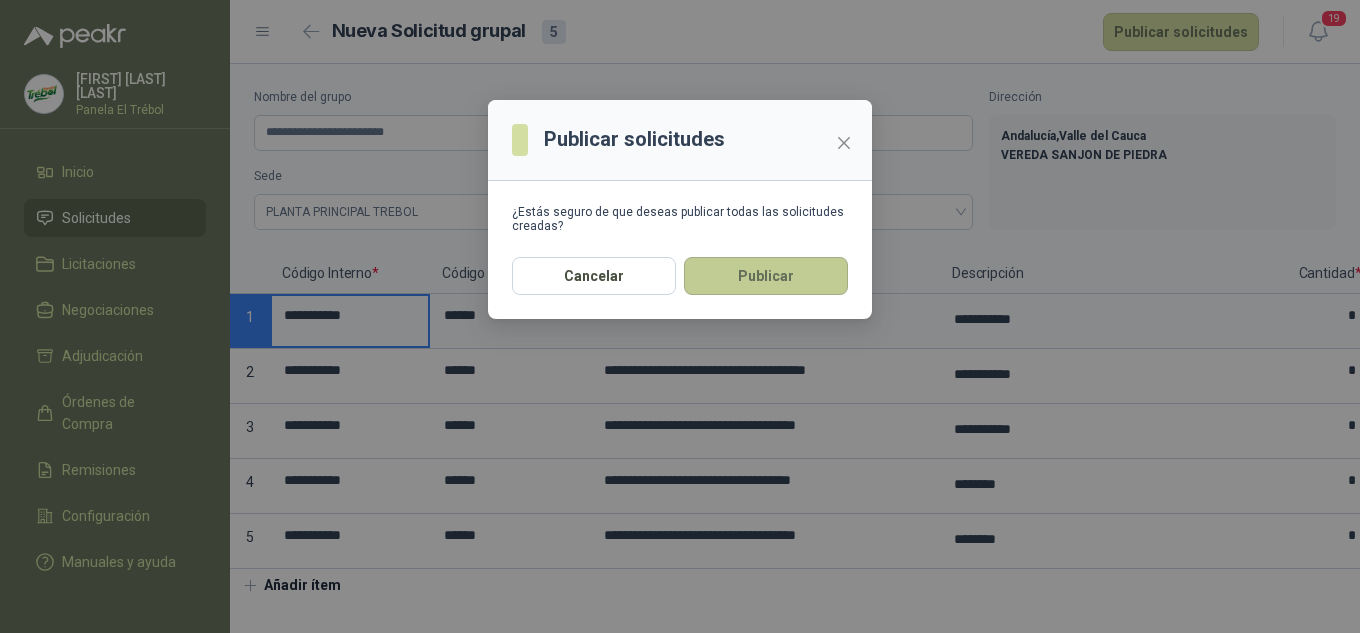 click on "Publicar" at bounding box center (766, 276) 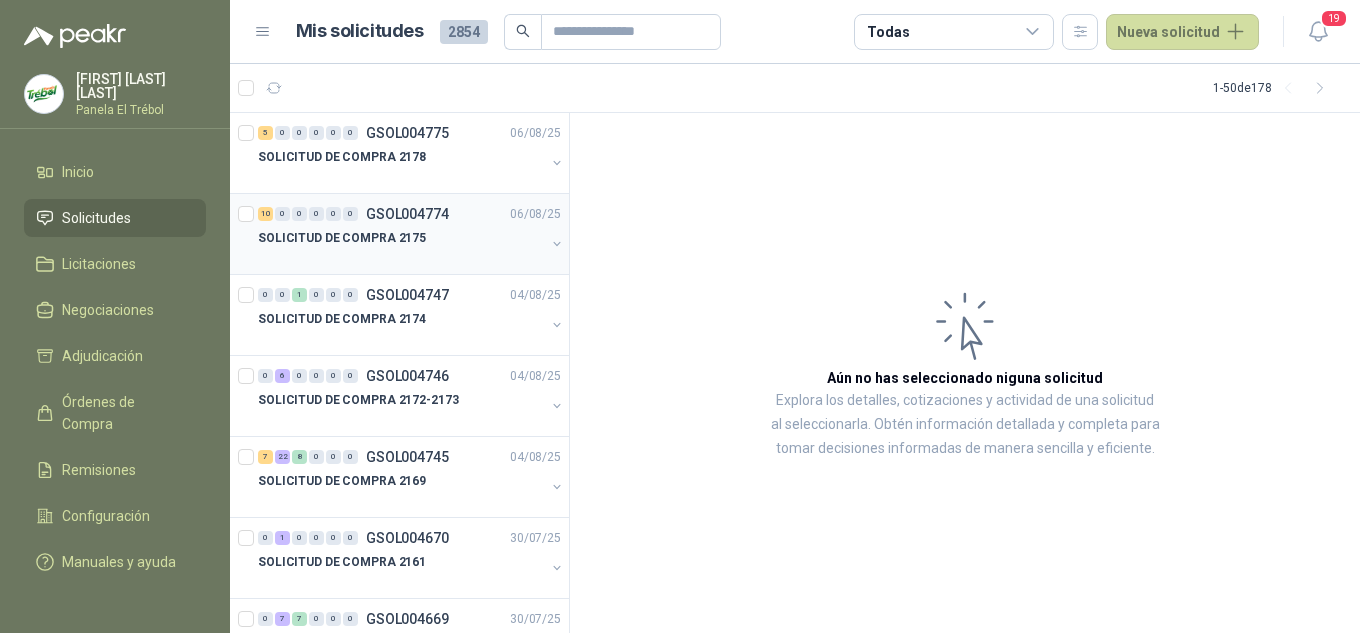 click at bounding box center (557, 244) 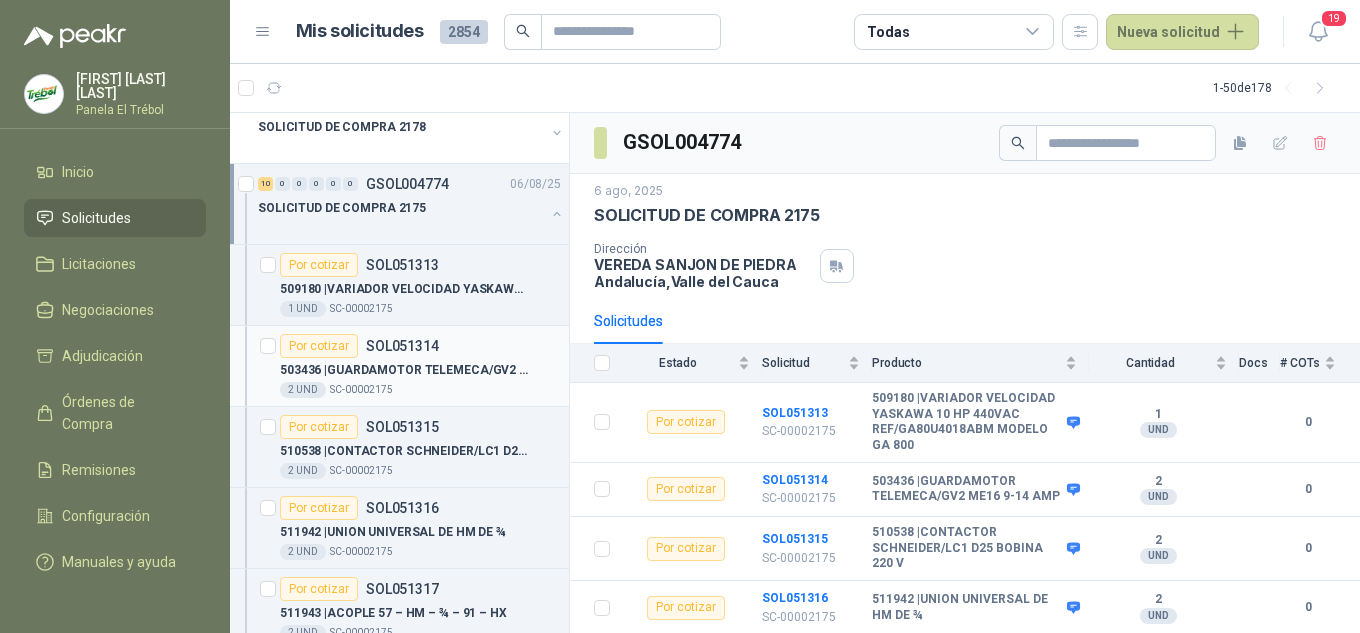 scroll, scrollTop: 0, scrollLeft: 0, axis: both 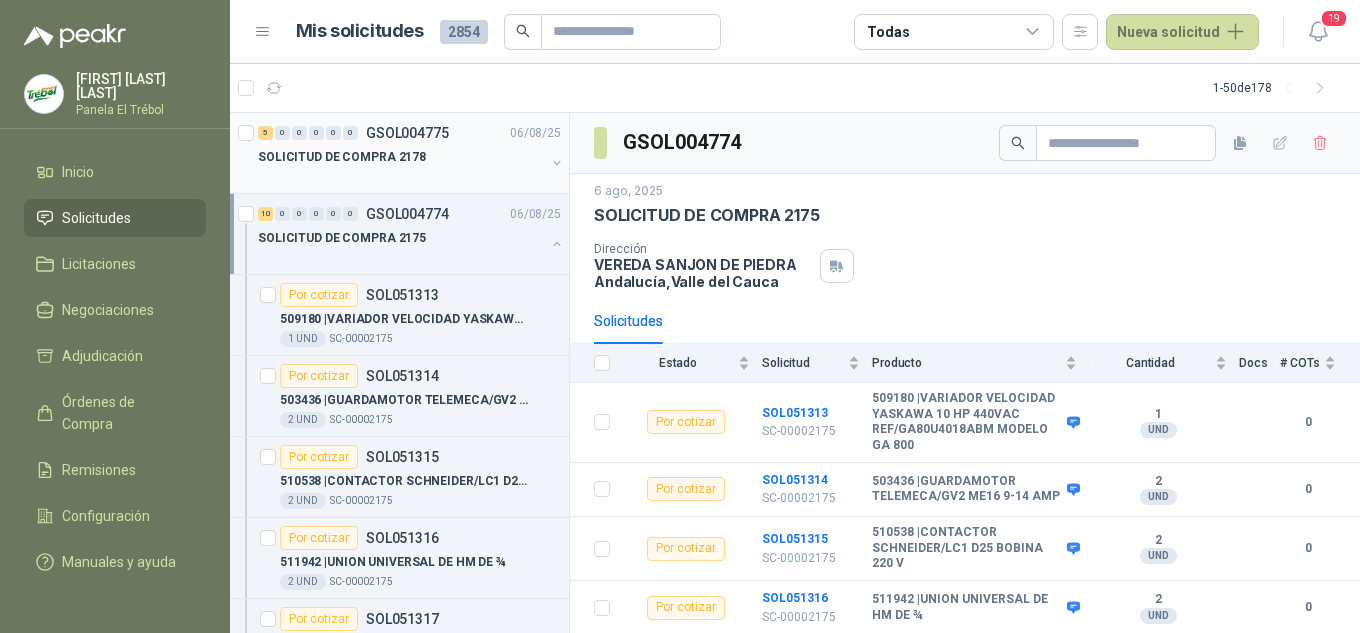 click on "SOLICITUD DE COMPRA 2178" at bounding box center [401, 157] 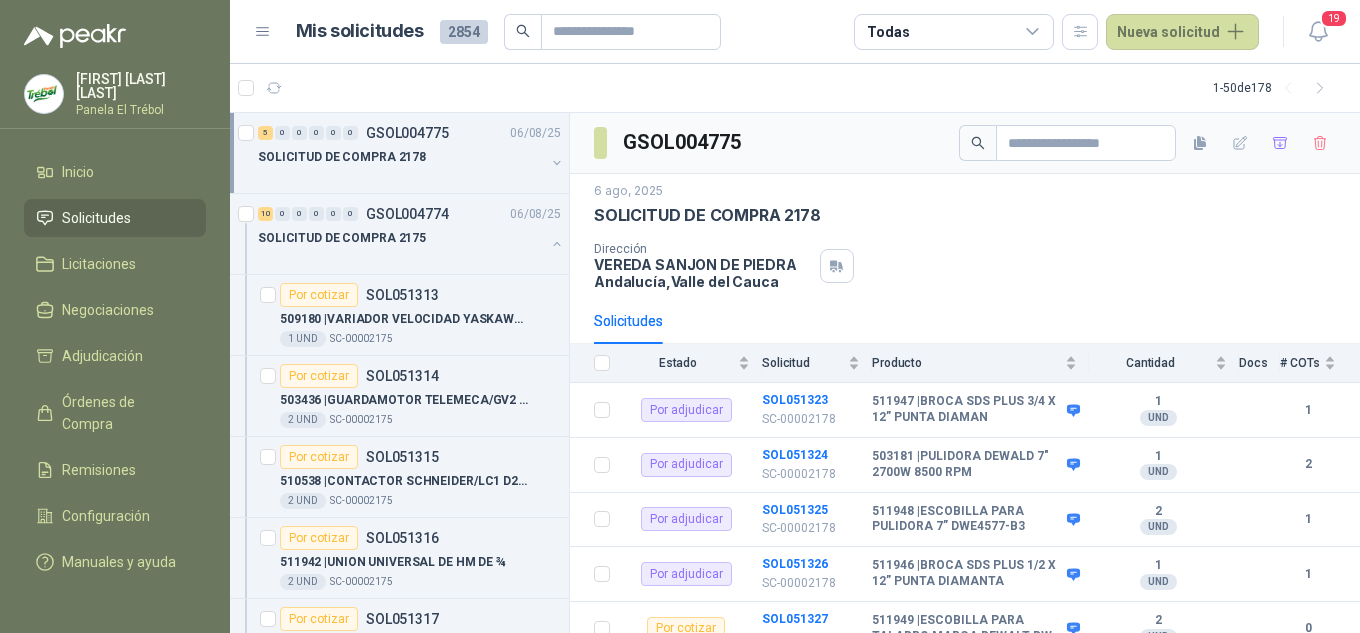 click at bounding box center (557, 163) 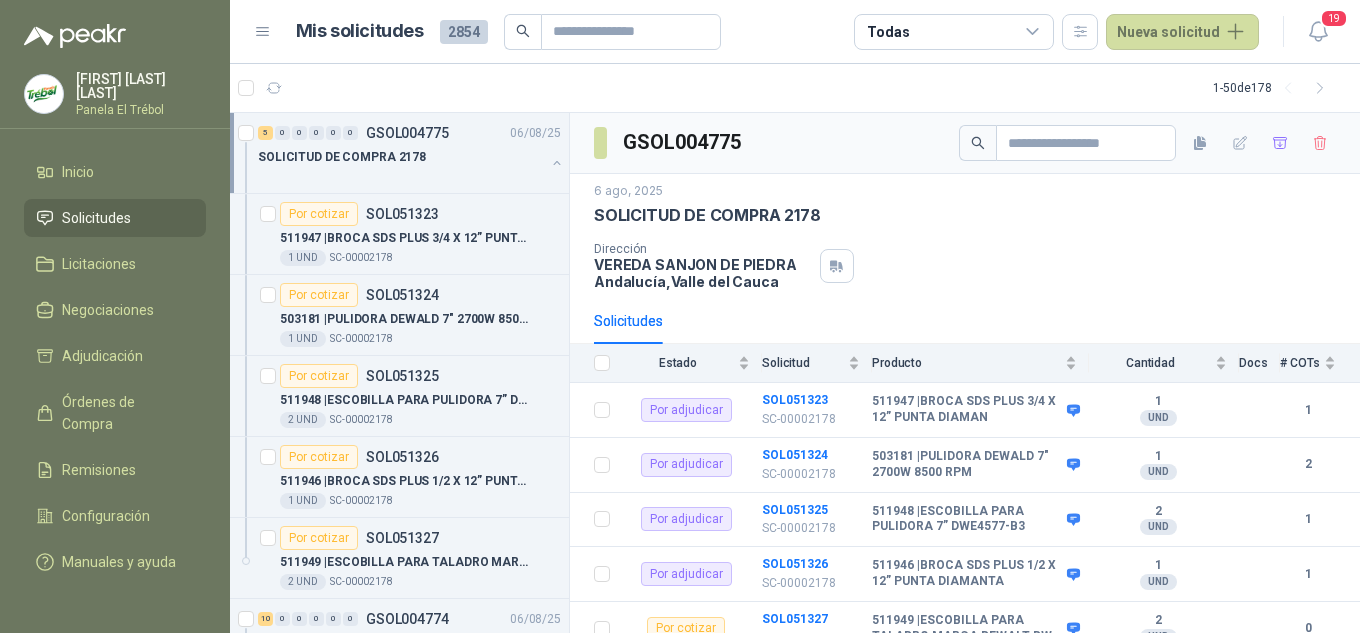 scroll, scrollTop: 1, scrollLeft: 0, axis: vertical 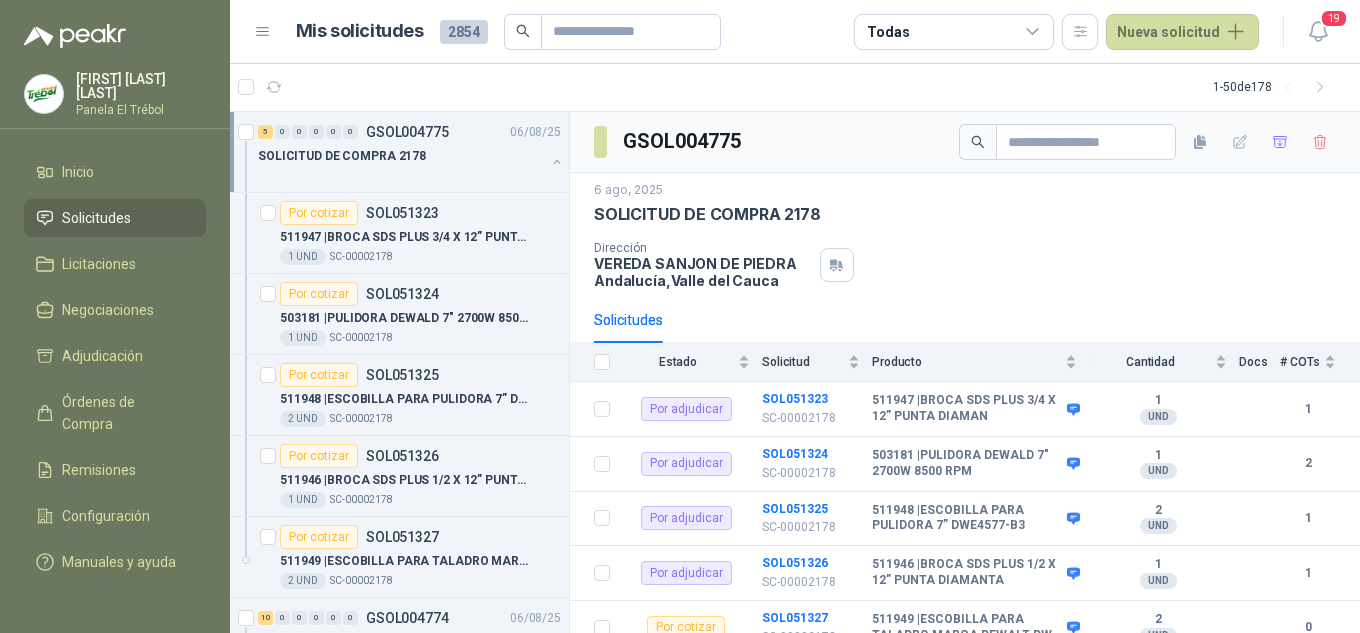 click at bounding box center [557, 162] 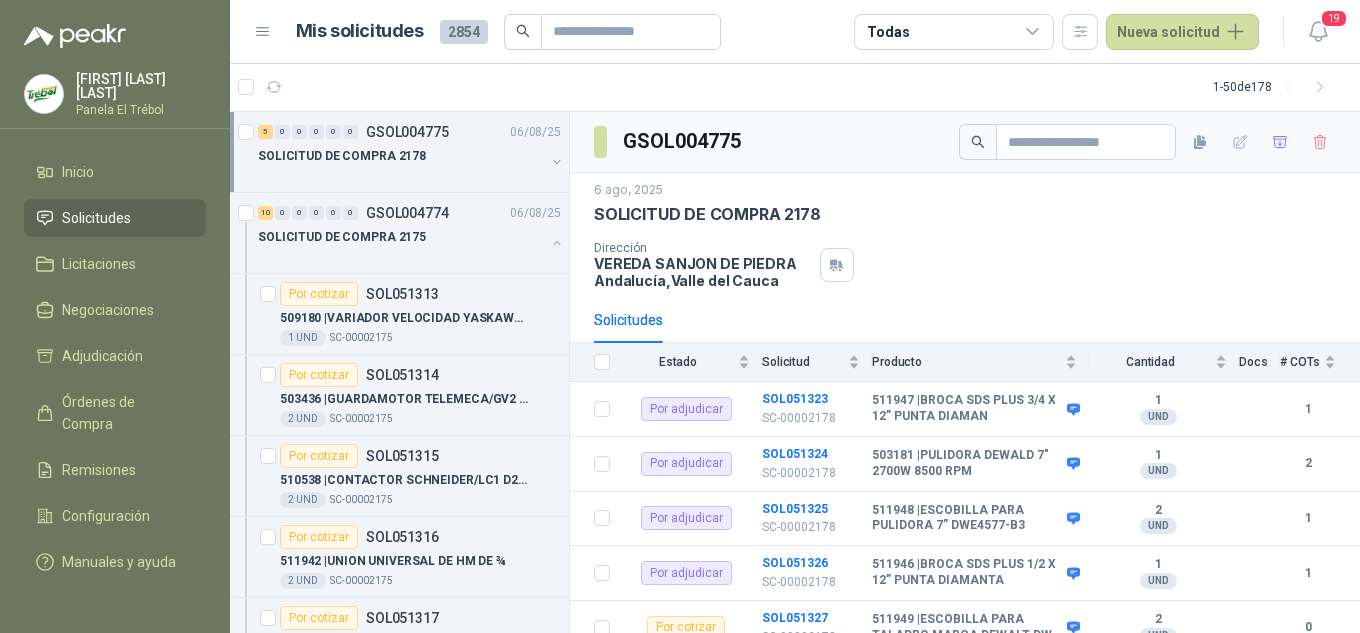click at bounding box center (557, 162) 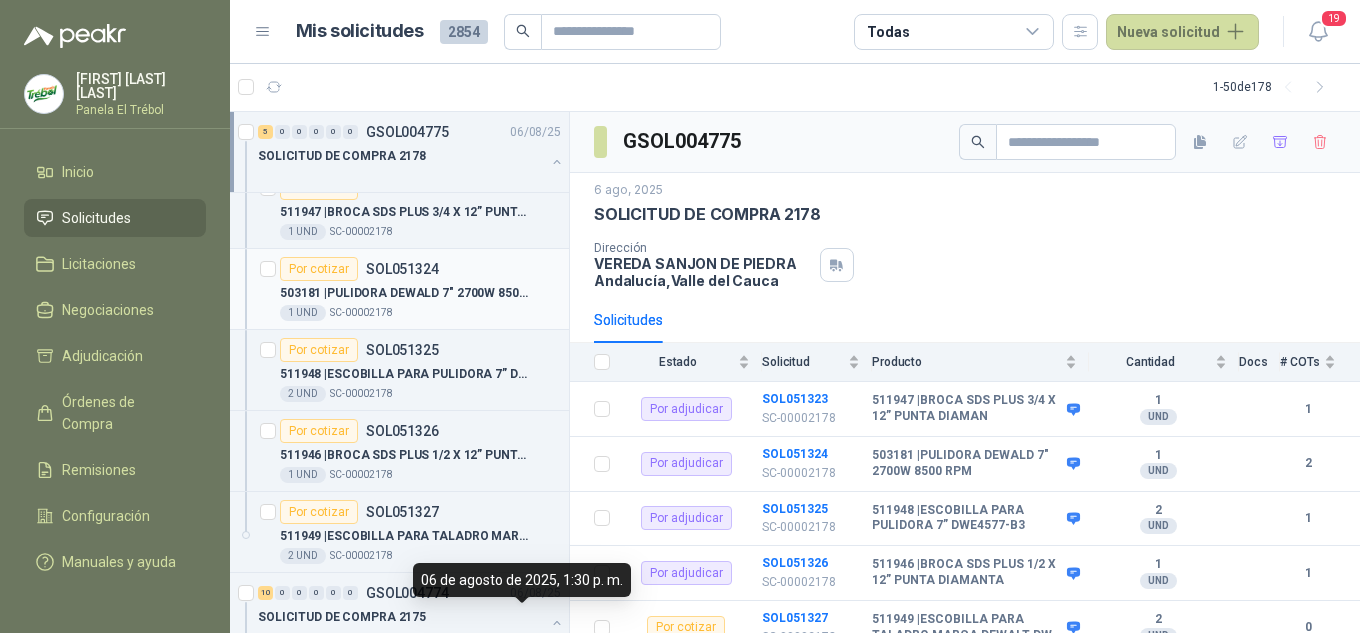 scroll, scrollTop: 0, scrollLeft: 0, axis: both 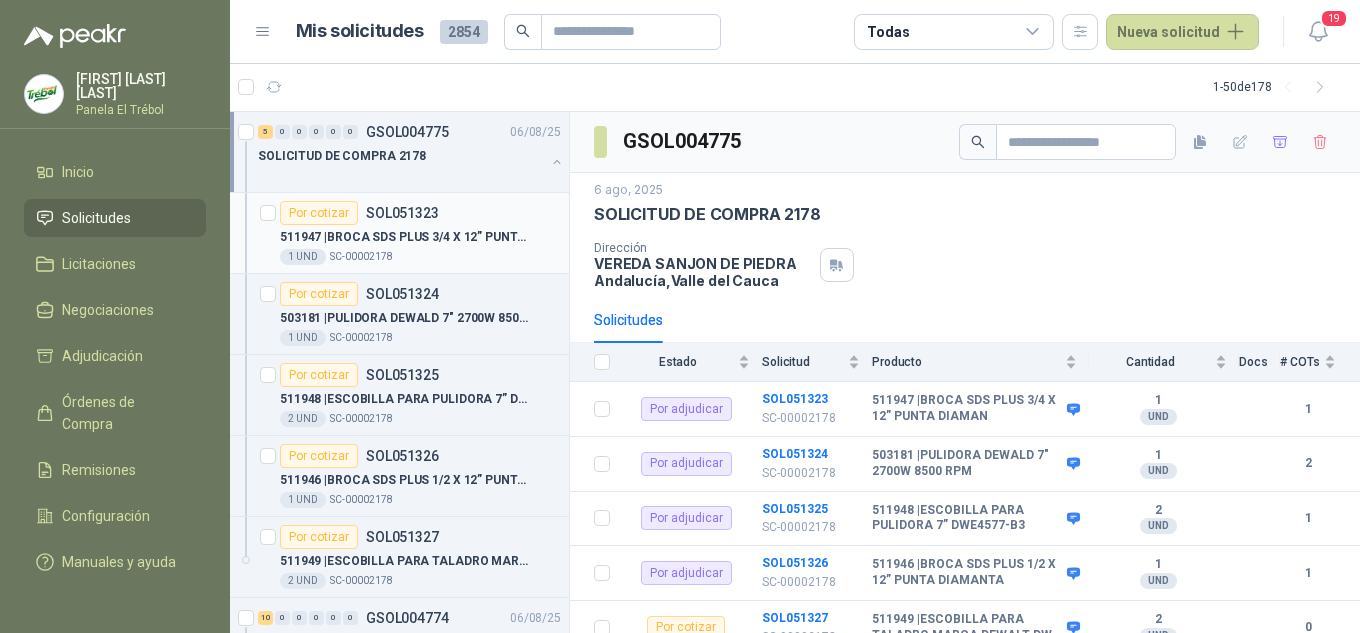 click on "1   UND  SC-00002178" at bounding box center [420, 257] 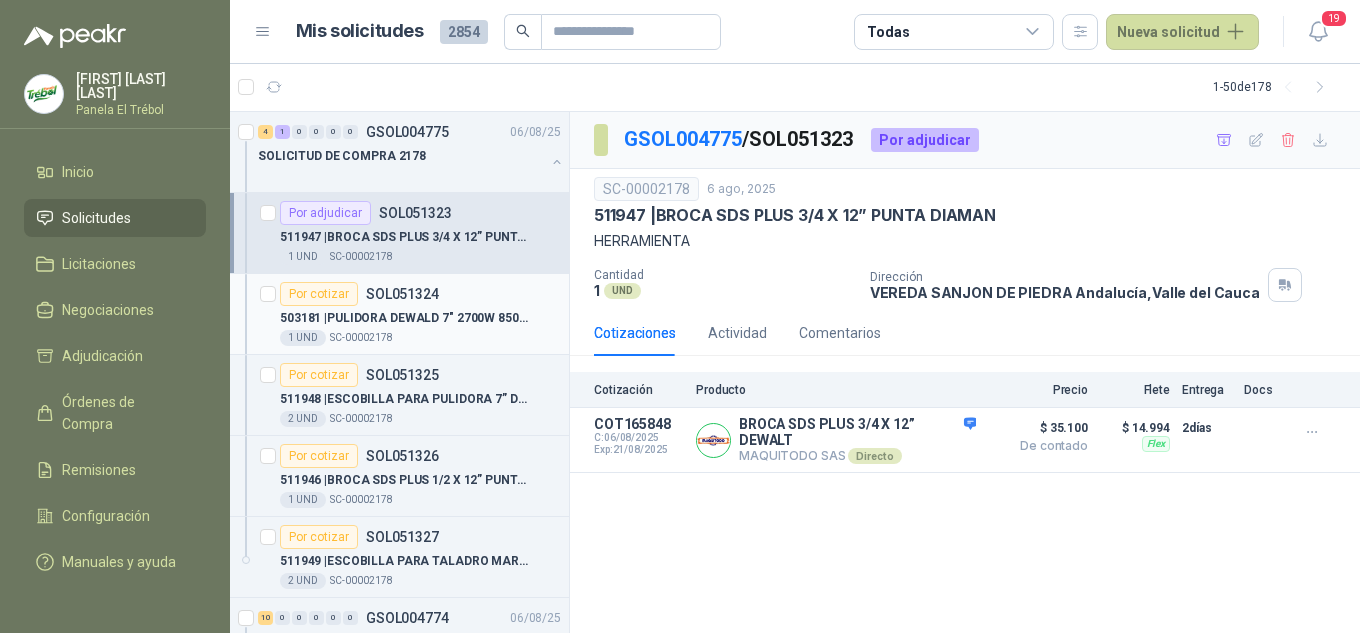 click on "503181 |  PULIDORA DEWALD 7" 2700W 8500 RPM" at bounding box center [420, 318] 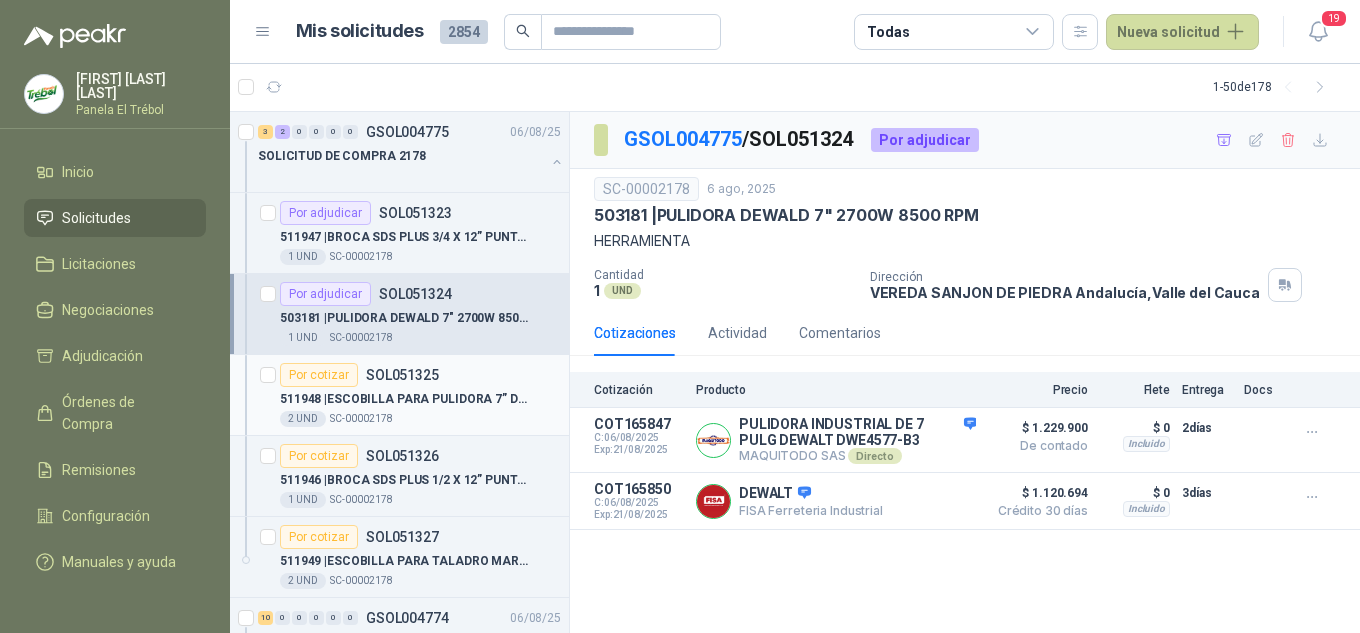 click on "511948 |  ESCOBILLA PARA PULIDORA 7” DWE4577-B3" at bounding box center (404, 399) 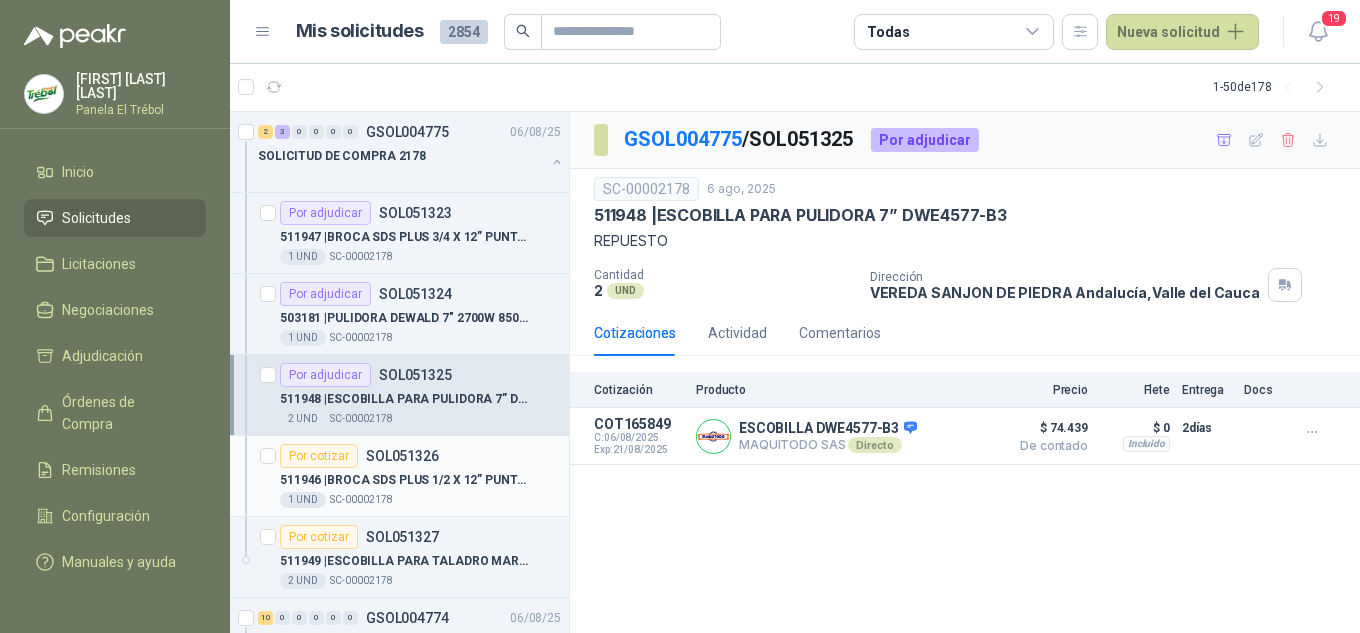 click on "511946 |  BROCA SDS PLUS 1/2  X 12” PUNTA DIAMANTA" at bounding box center [404, 480] 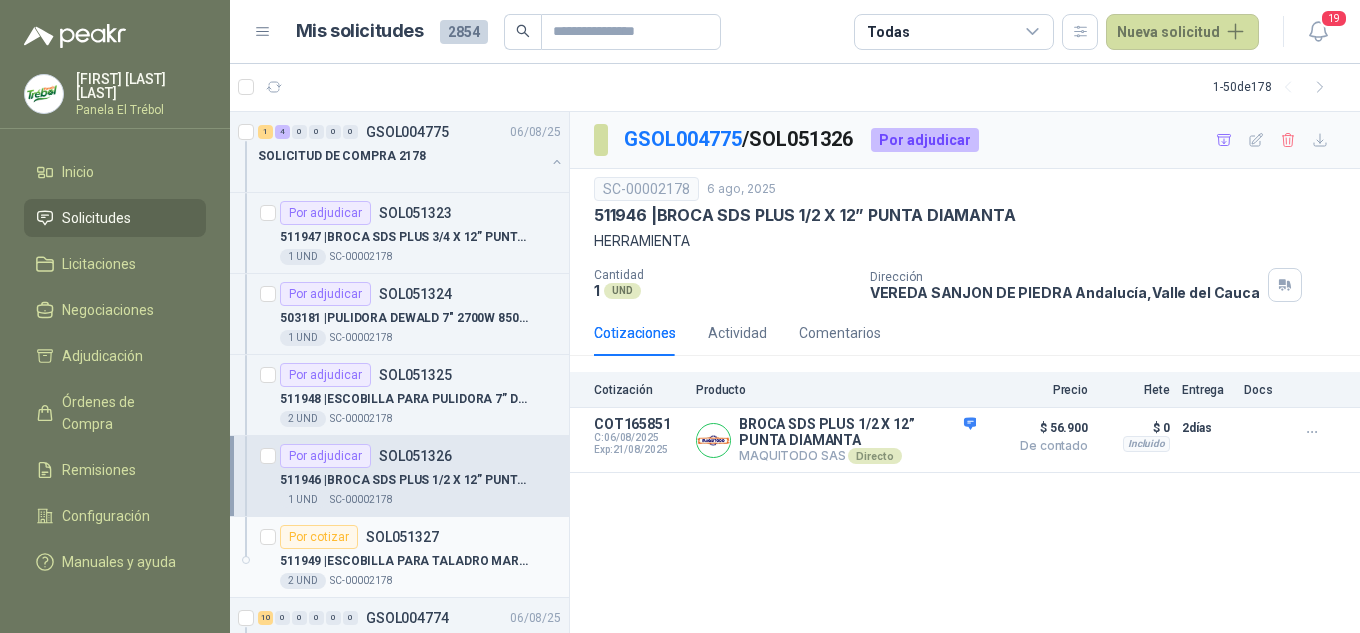 click on "SOL051327" at bounding box center (402, 537) 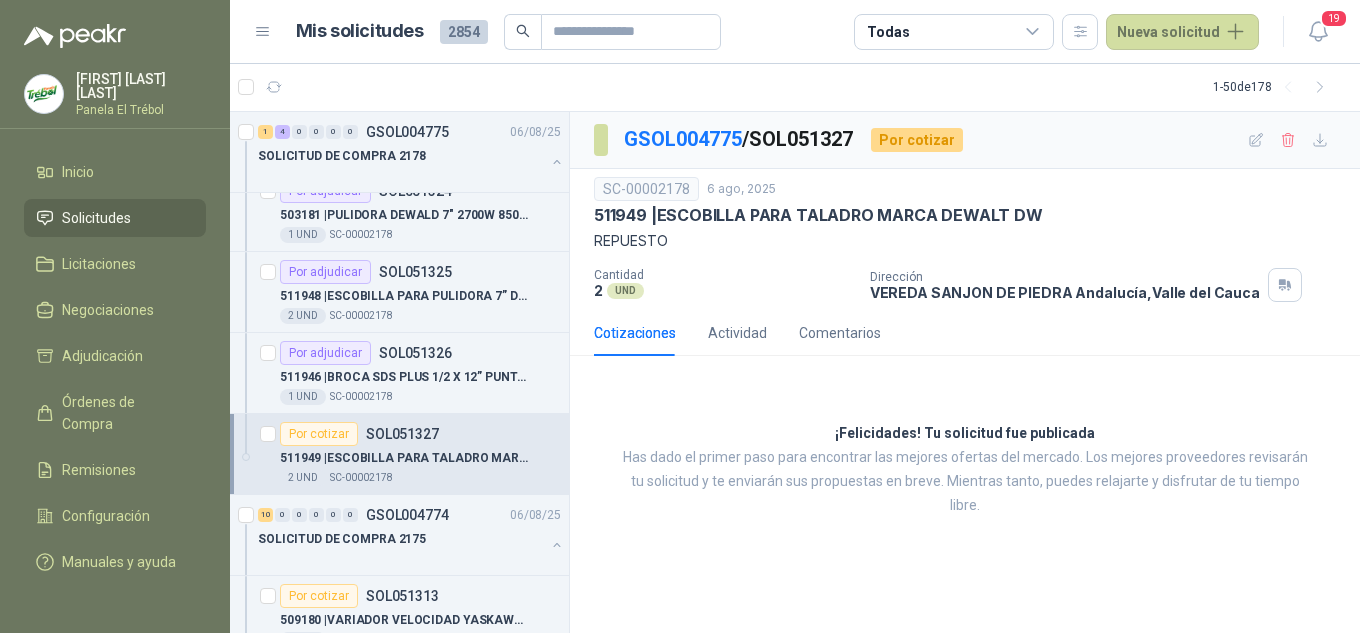 scroll, scrollTop: 133, scrollLeft: 0, axis: vertical 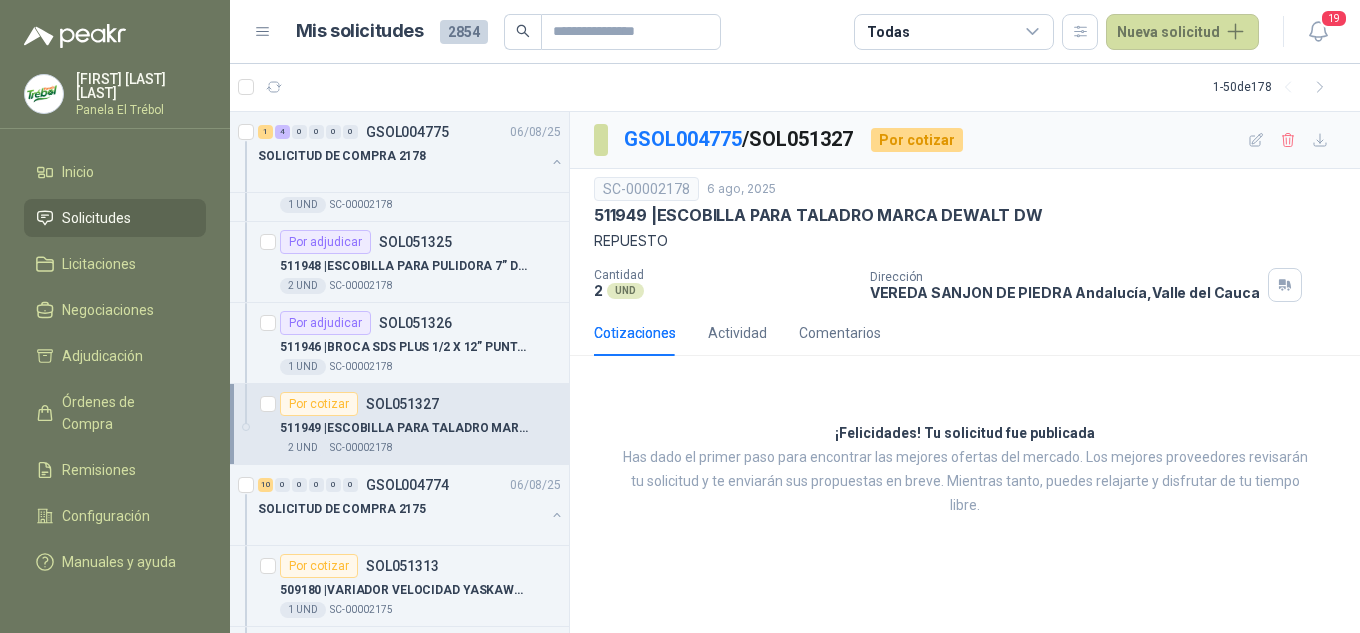 click on "SC-00002178" at bounding box center (361, 448) 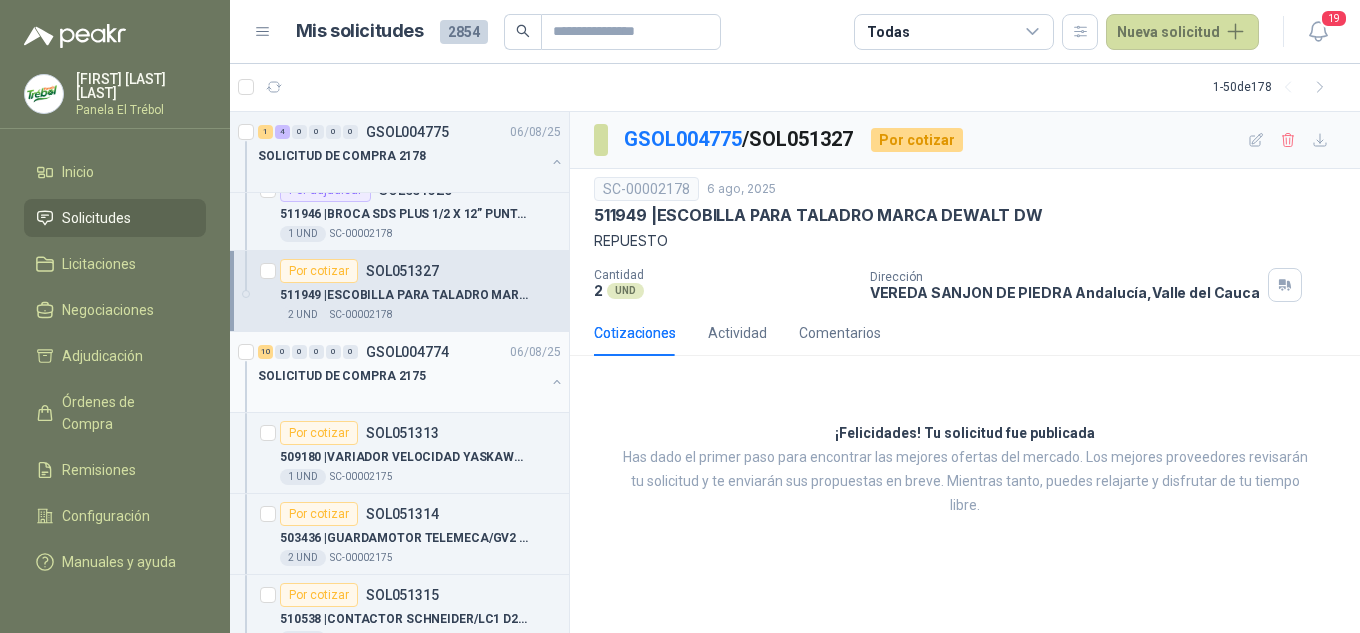 scroll, scrollTop: 267, scrollLeft: 0, axis: vertical 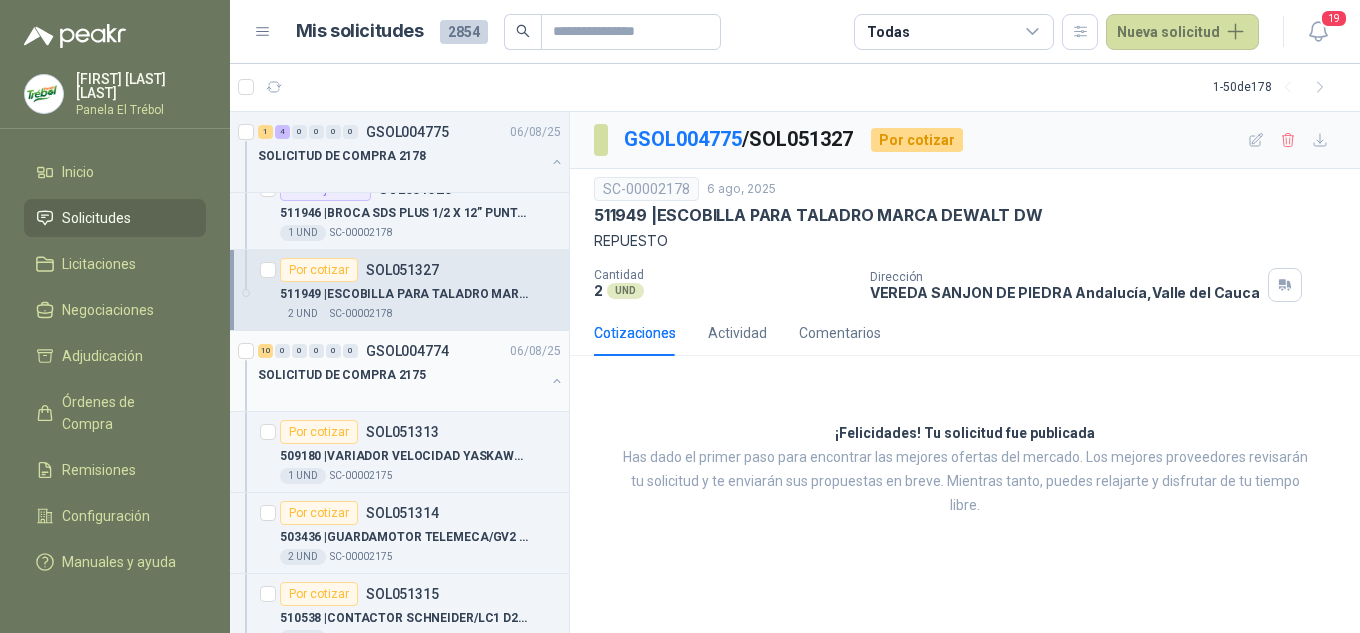 click at bounding box center [557, 381] 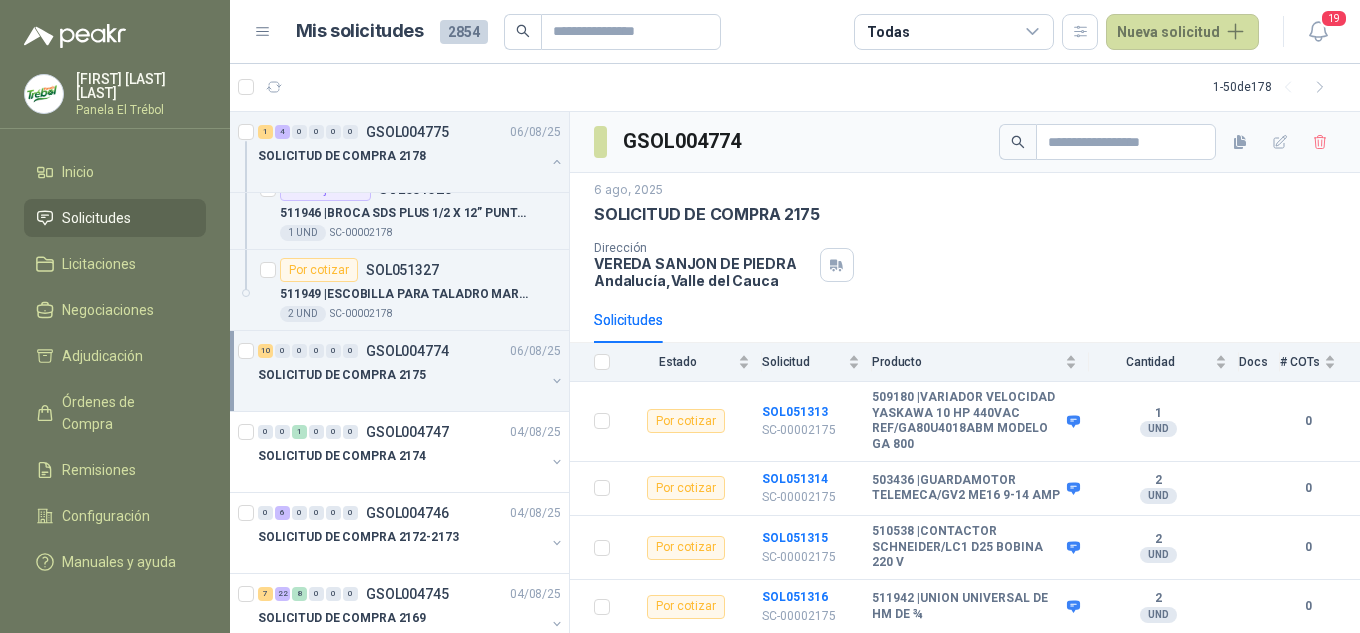 click at bounding box center (557, 381) 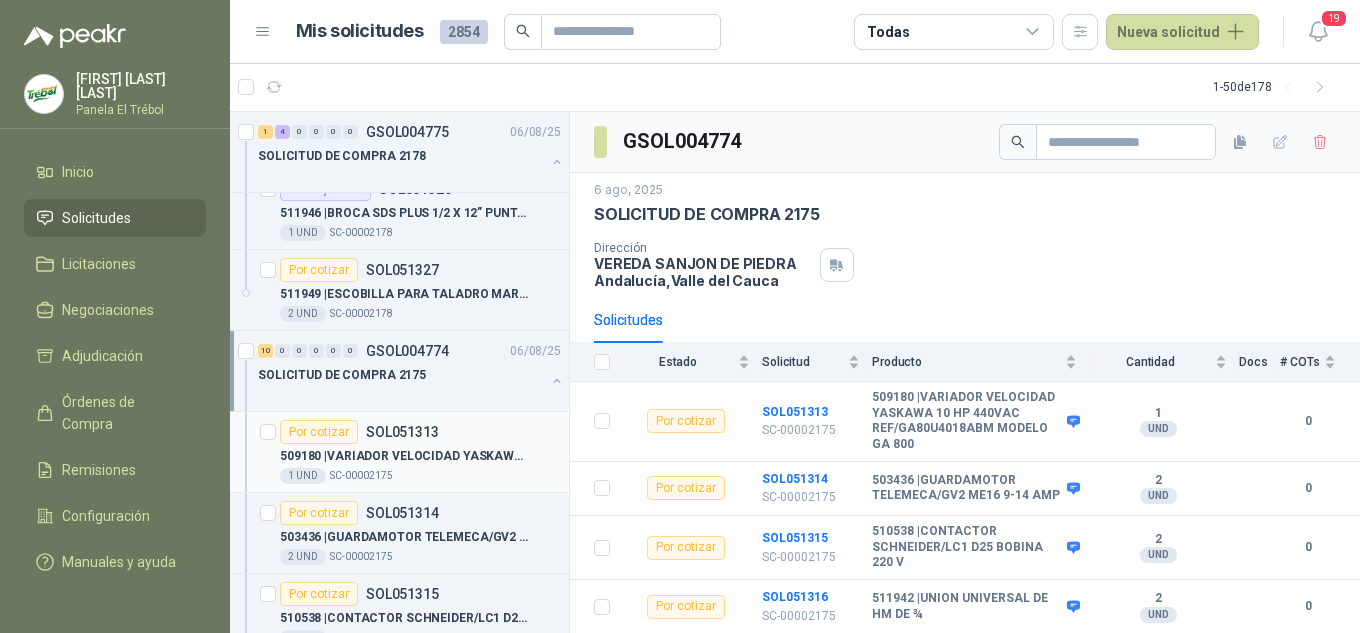 click on "Por cotizar SOL051313" at bounding box center [420, 432] 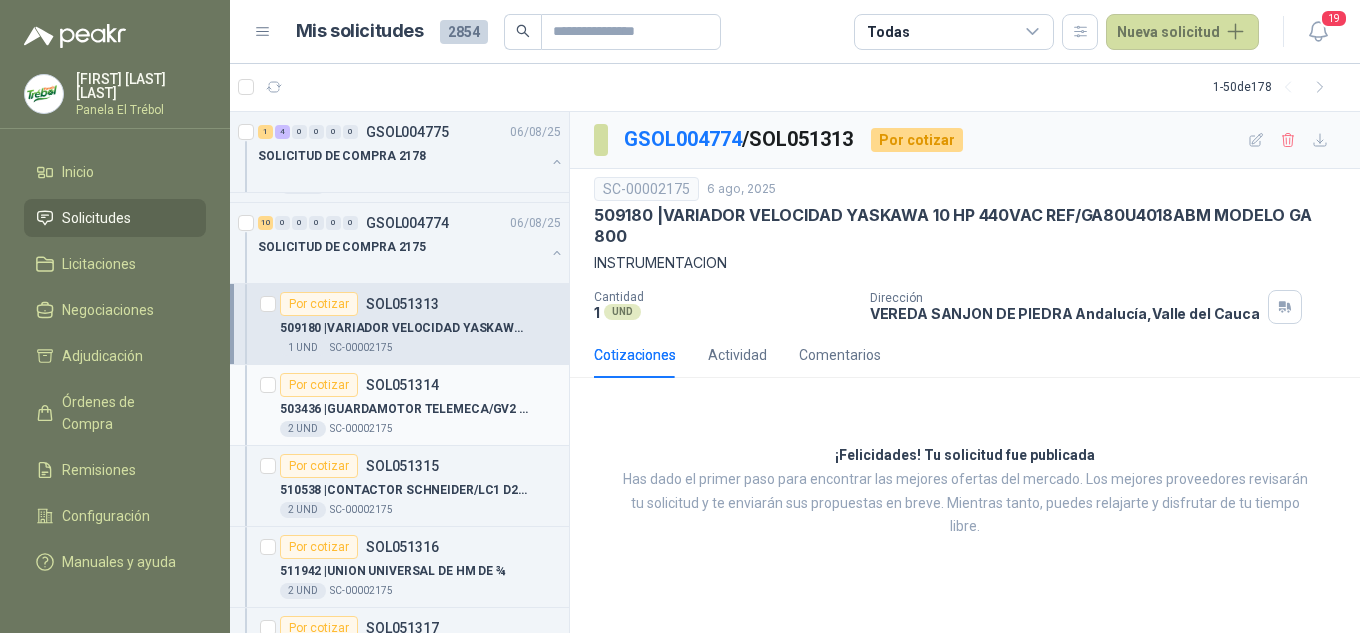scroll, scrollTop: 400, scrollLeft: 0, axis: vertical 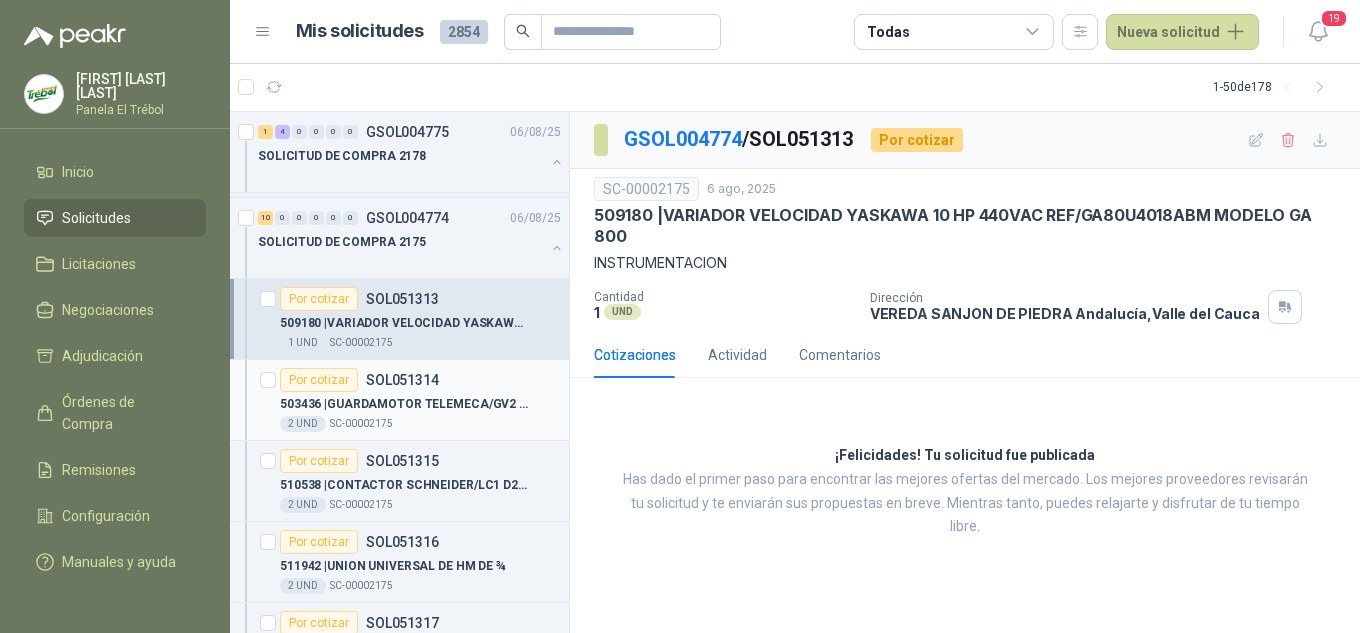 click on "Por cotizar SOL051314" at bounding box center [359, 380] 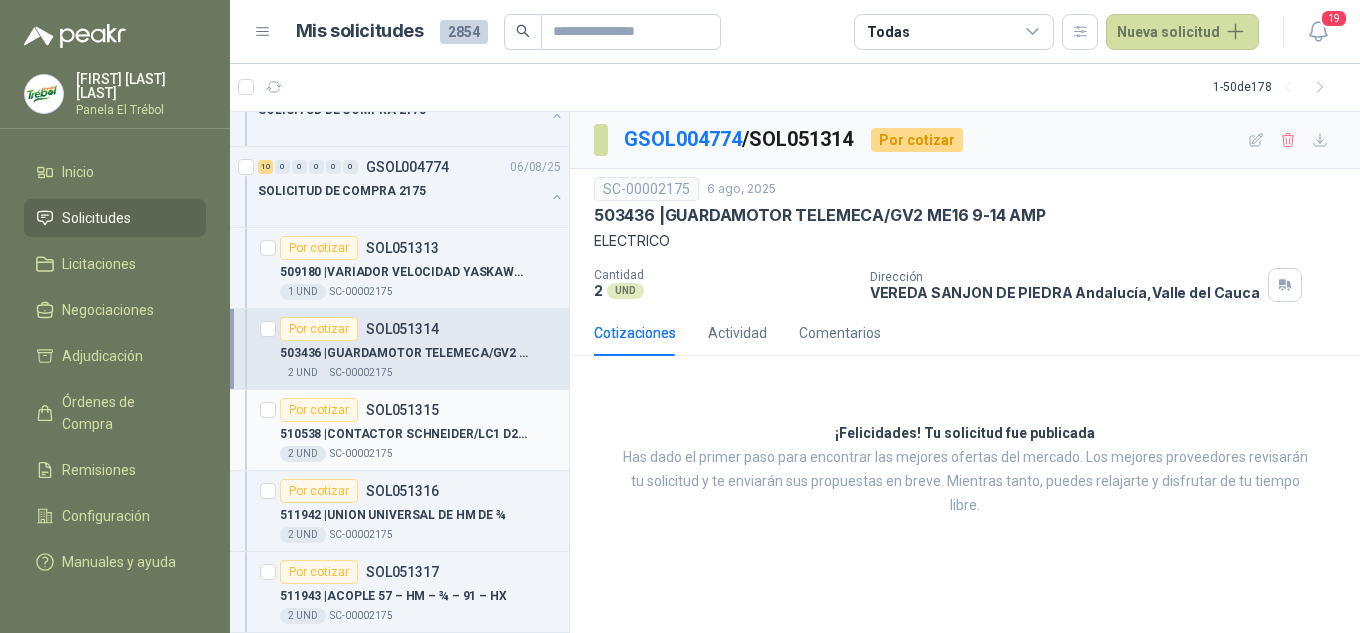 scroll, scrollTop: 533, scrollLeft: 0, axis: vertical 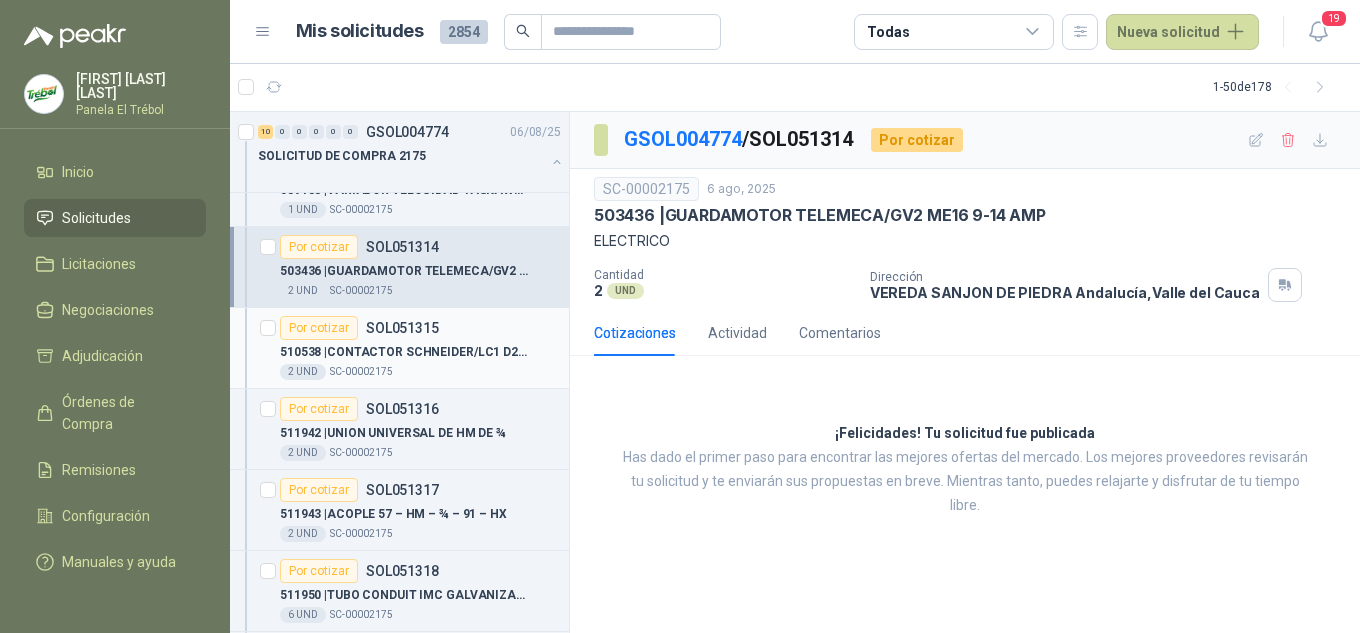 click on "510538 |  CONTACTOR SCHNEIDER/LC1 D25 BOBINA 220 V" at bounding box center (404, 352) 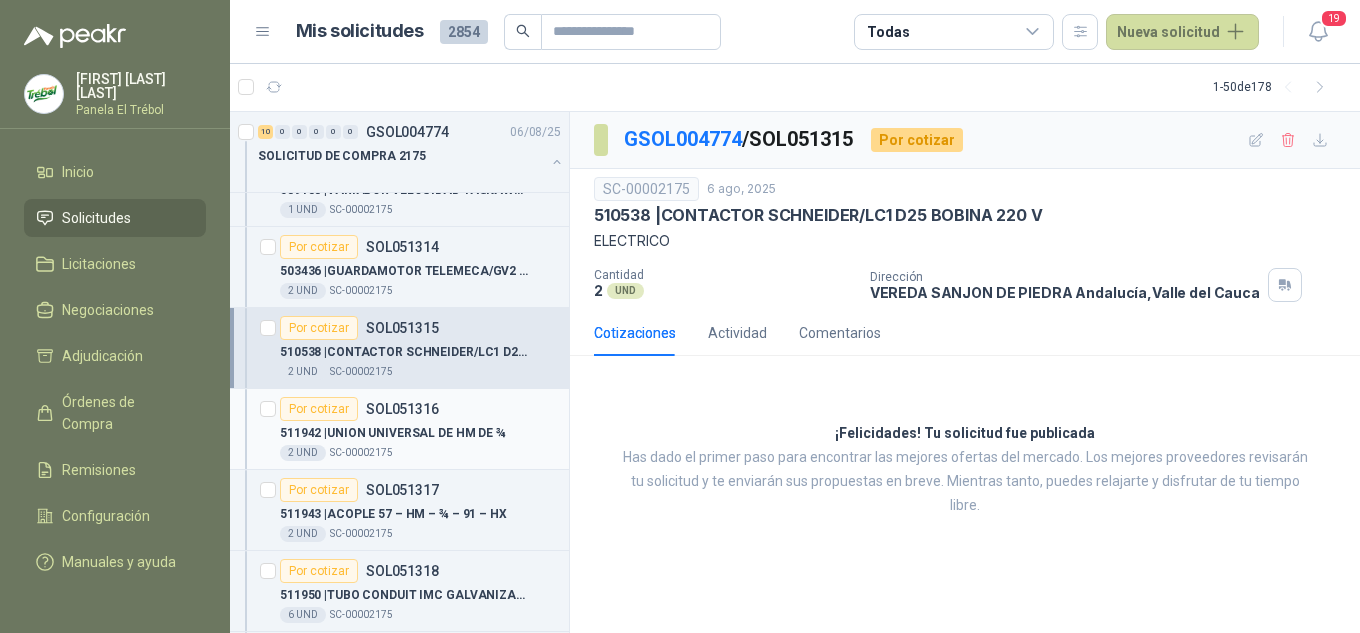 click on "511942 |  UNION UNIVERSAL DE HM DE ¾" at bounding box center [393, 433] 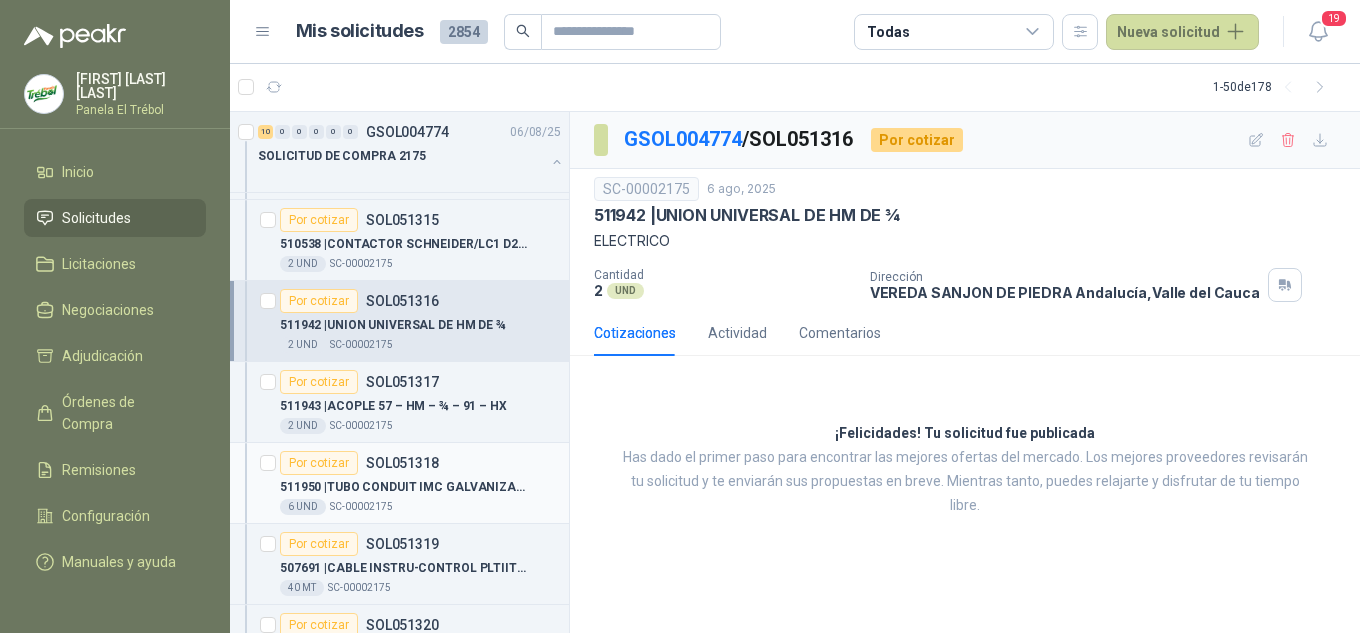 scroll, scrollTop: 667, scrollLeft: 0, axis: vertical 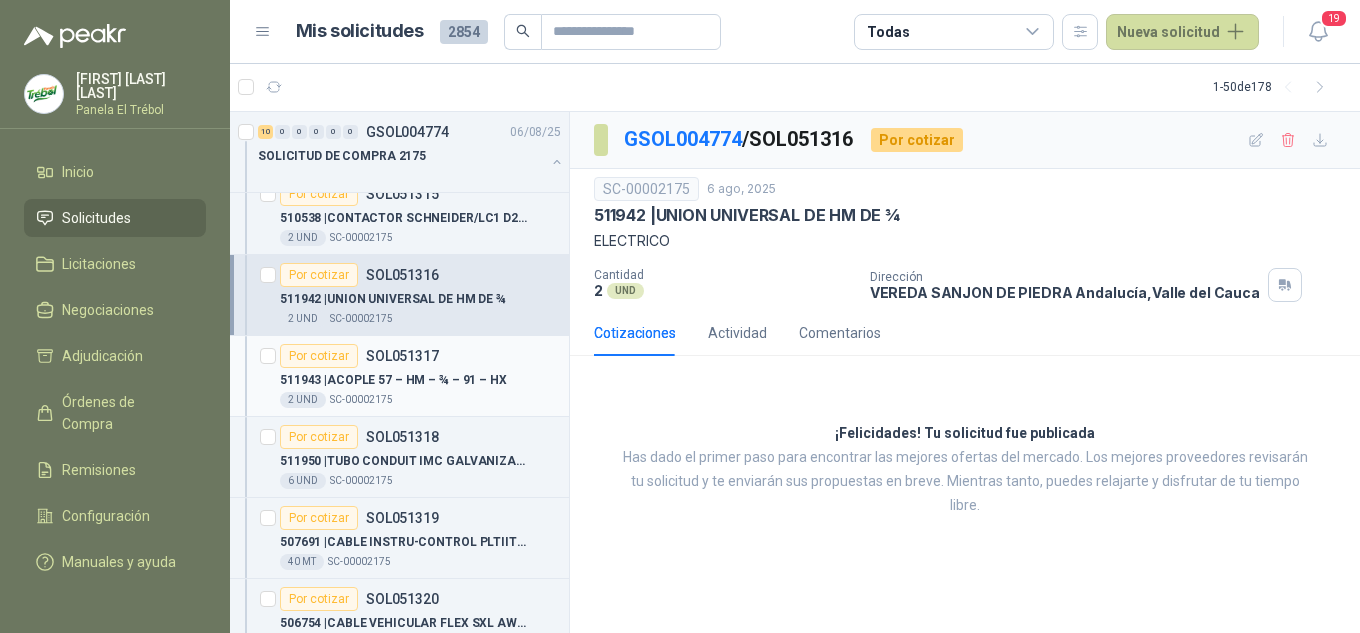click on "511943 |  ACOPLE 57 – HM – ¾ – 91 – HX" at bounding box center [393, 380] 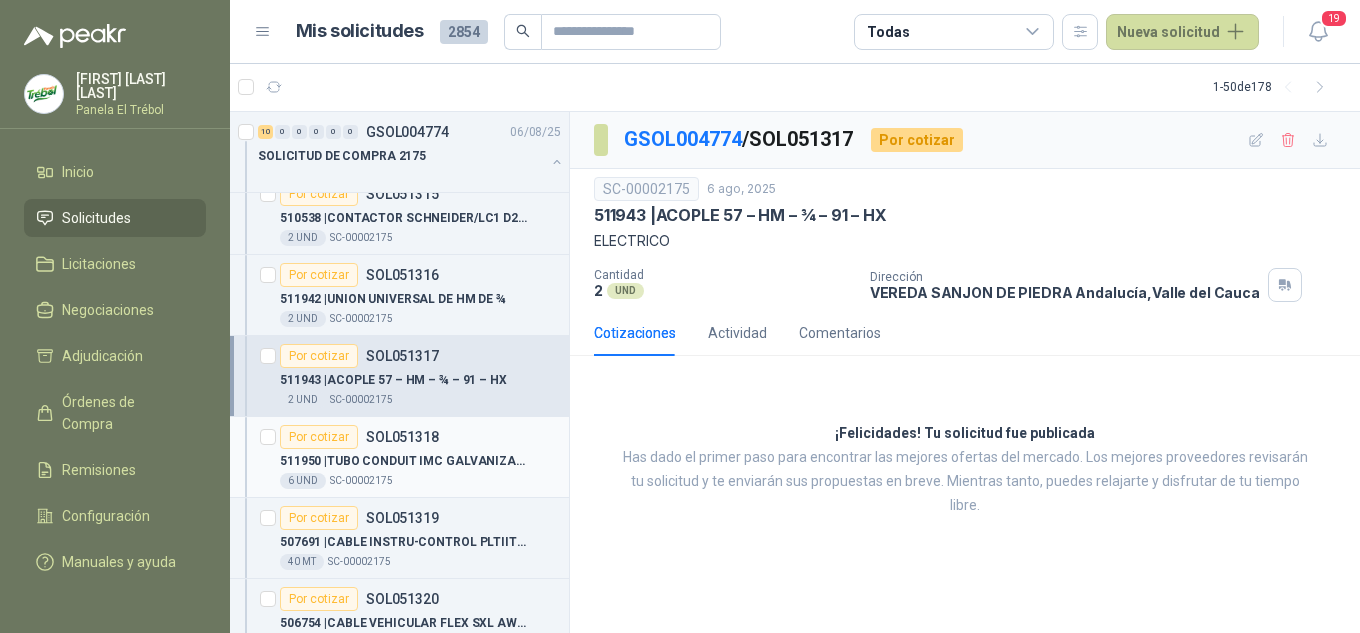 click on "SC-00002175" at bounding box center [361, 481] 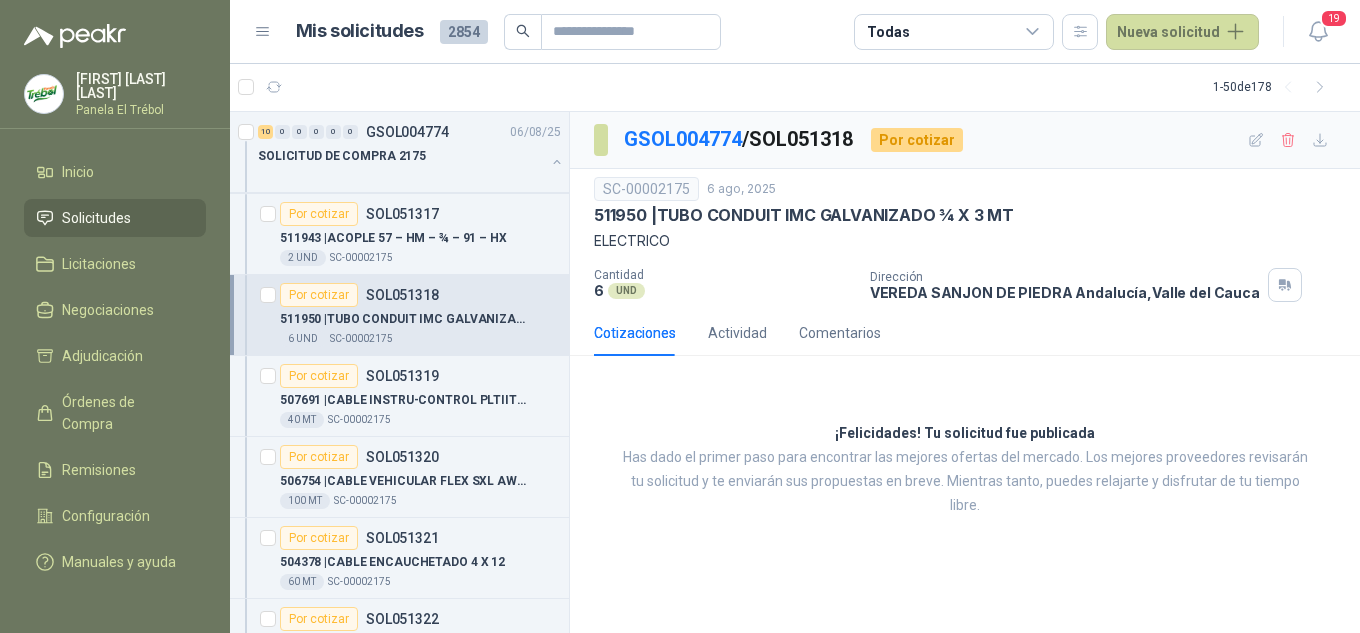 scroll, scrollTop: 867, scrollLeft: 0, axis: vertical 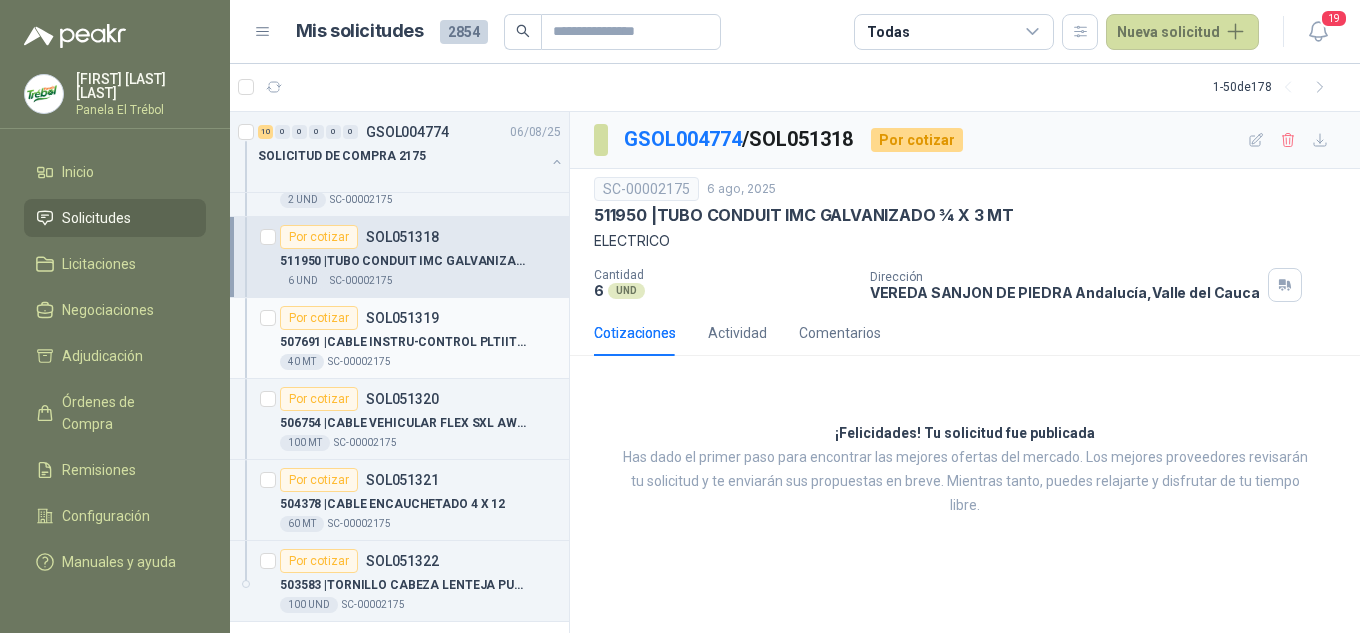 click on "Por cotizar SOL051319" at bounding box center [359, 318] 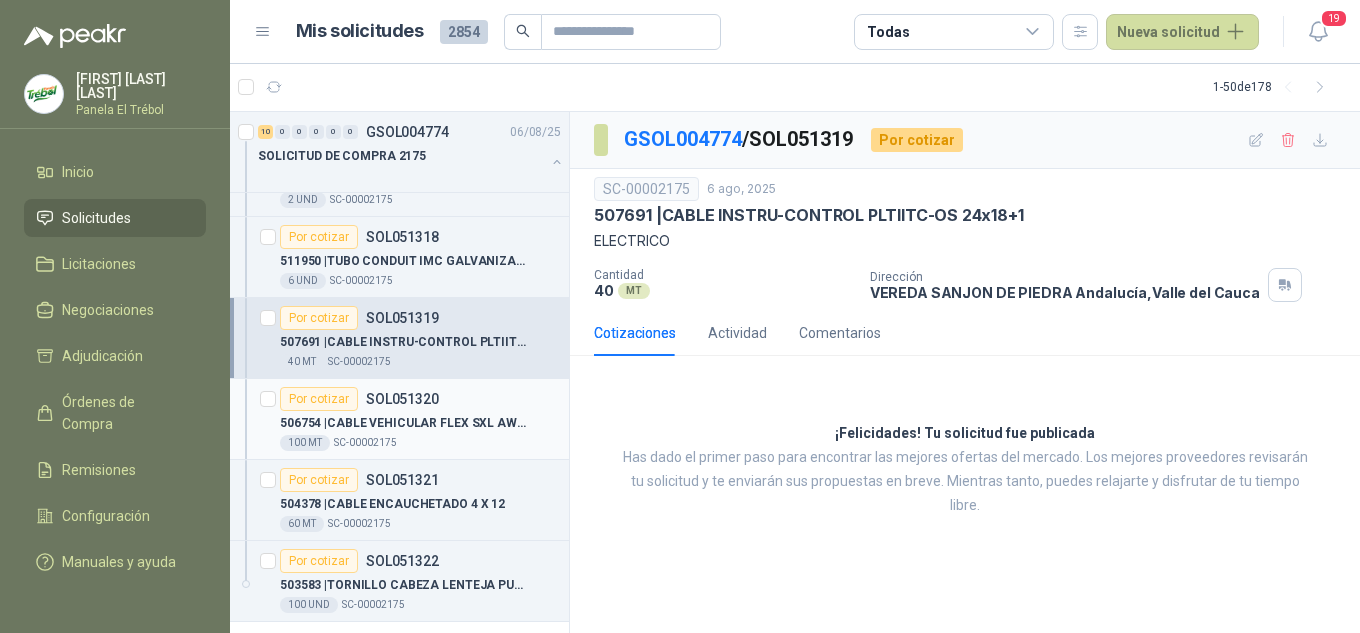 click on "SOL051320" at bounding box center (402, 399) 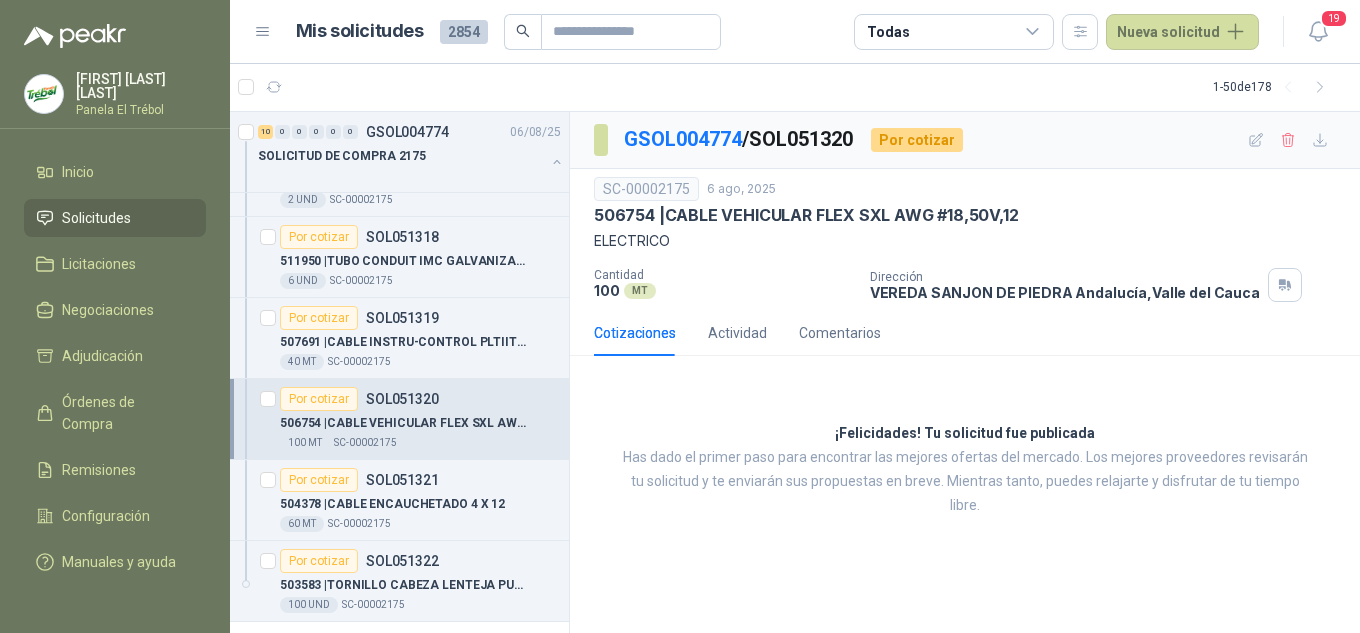 scroll, scrollTop: 933, scrollLeft: 0, axis: vertical 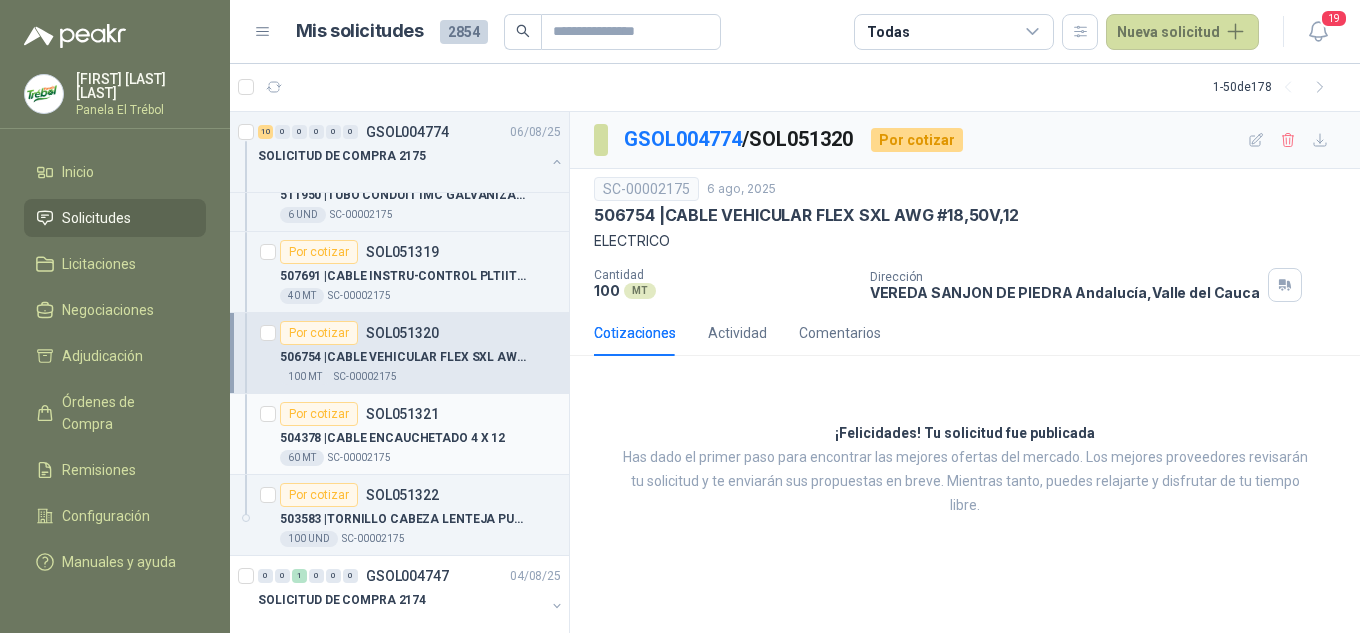 click on "504378 |  CABLE ENCAUCHETADO 4 X 12" at bounding box center (392, 438) 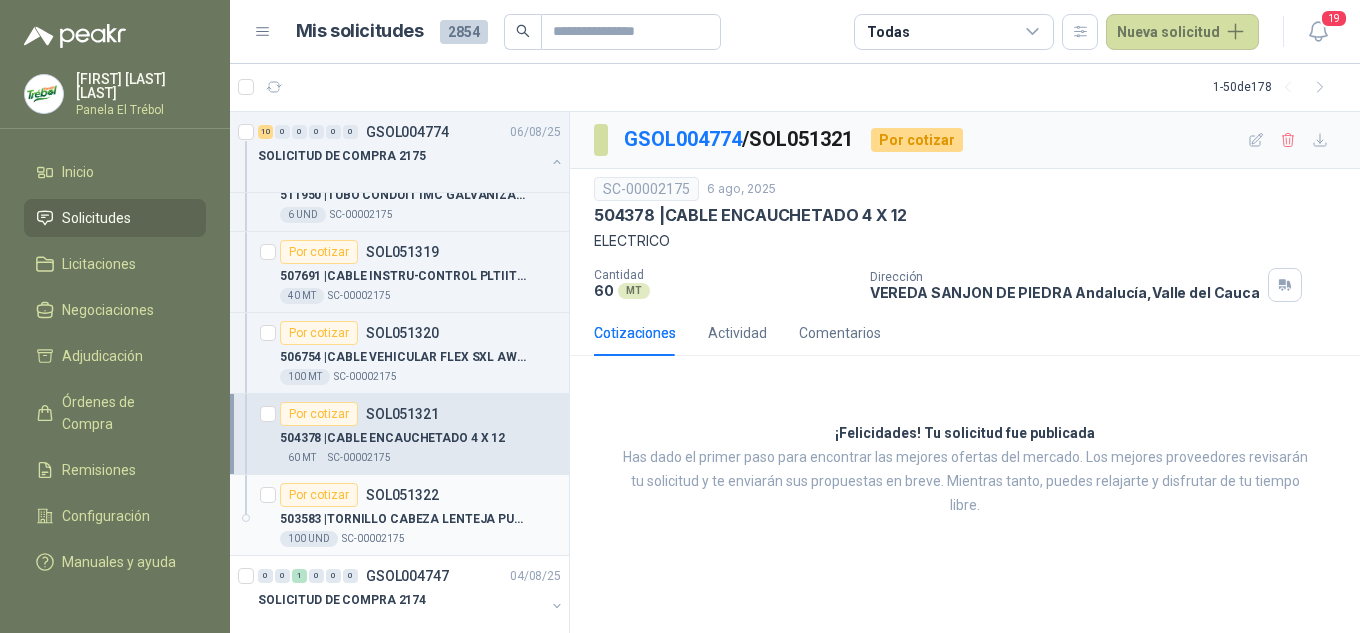 click on "503583 |  TORNILLO CABEZA LENTEJA PUNTA BROCA 8 X" at bounding box center (404, 519) 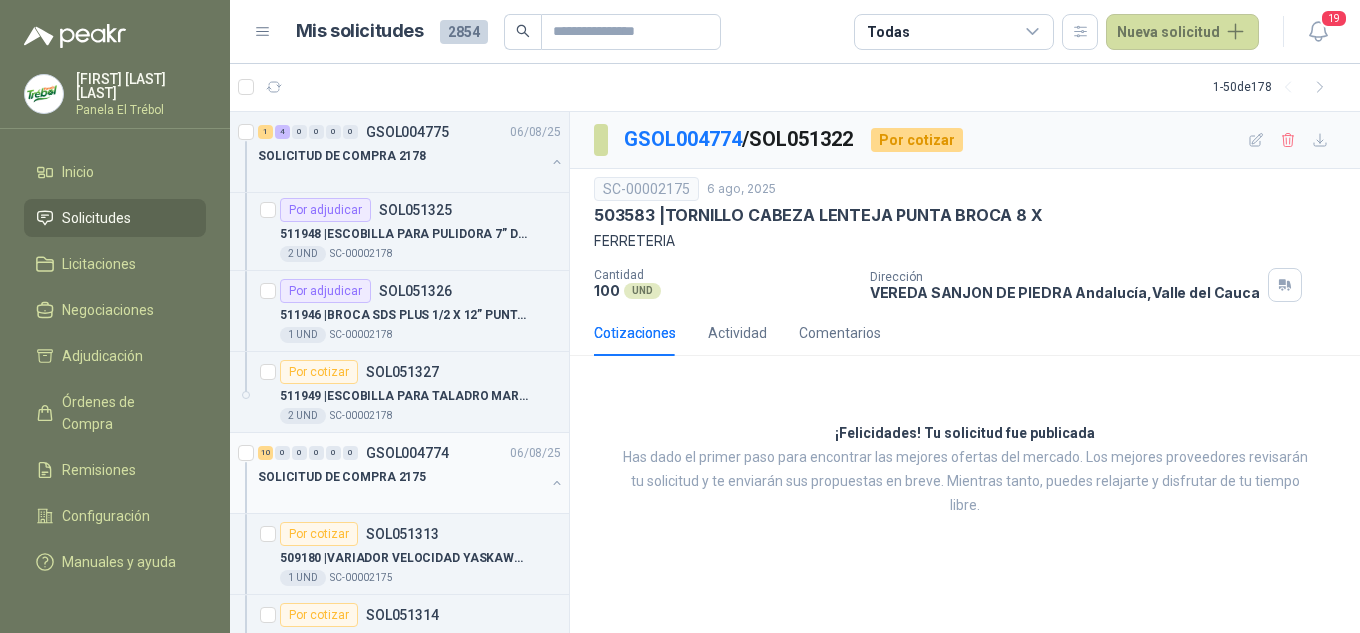 scroll, scrollTop: 0, scrollLeft: 0, axis: both 